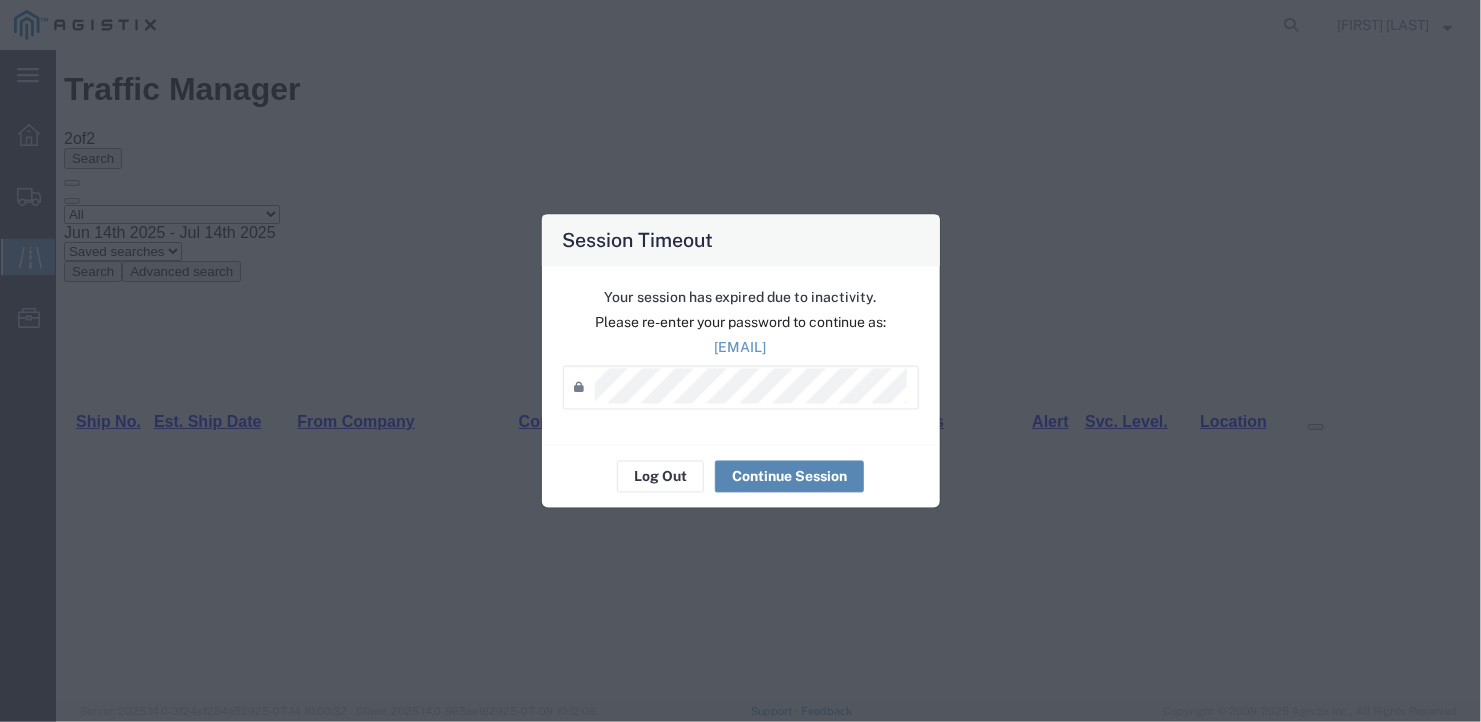 scroll, scrollTop: 0, scrollLeft: 0, axis: both 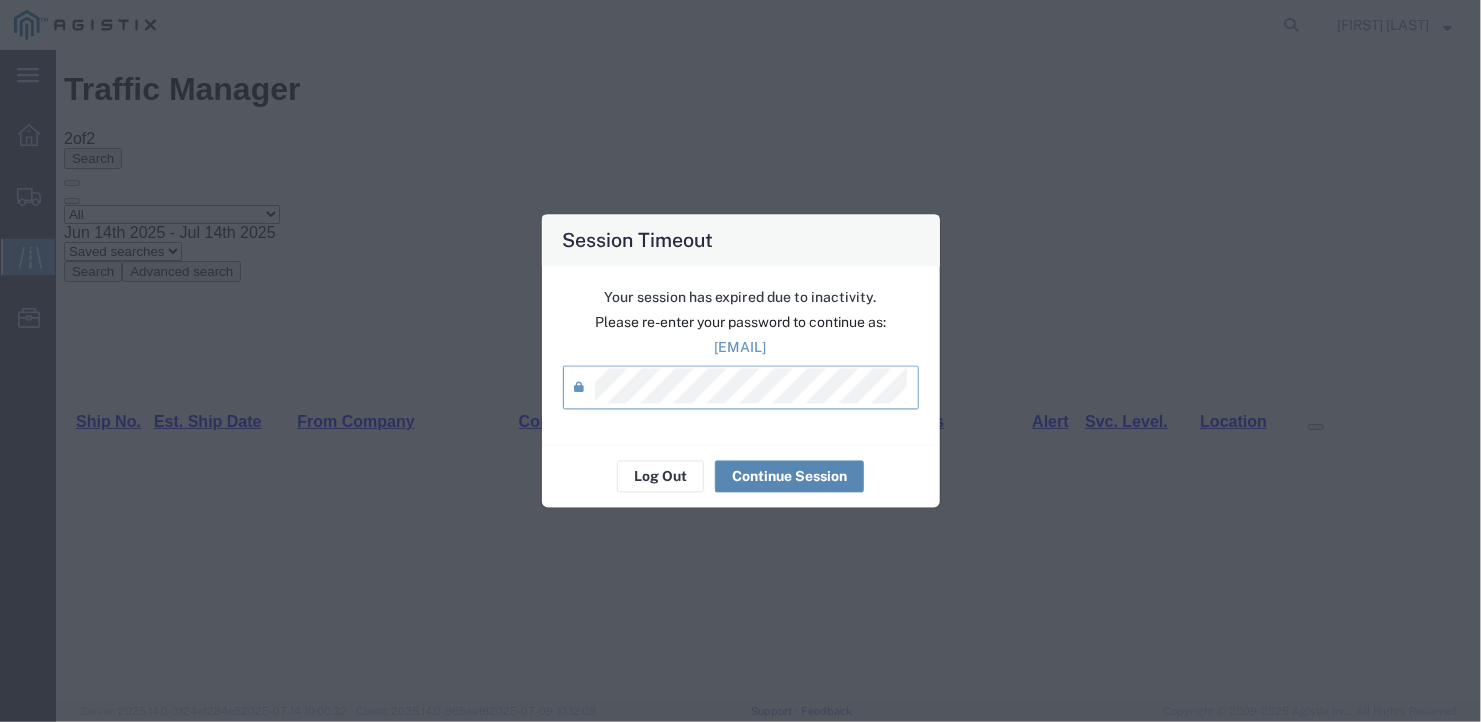 click on "Continue Session" 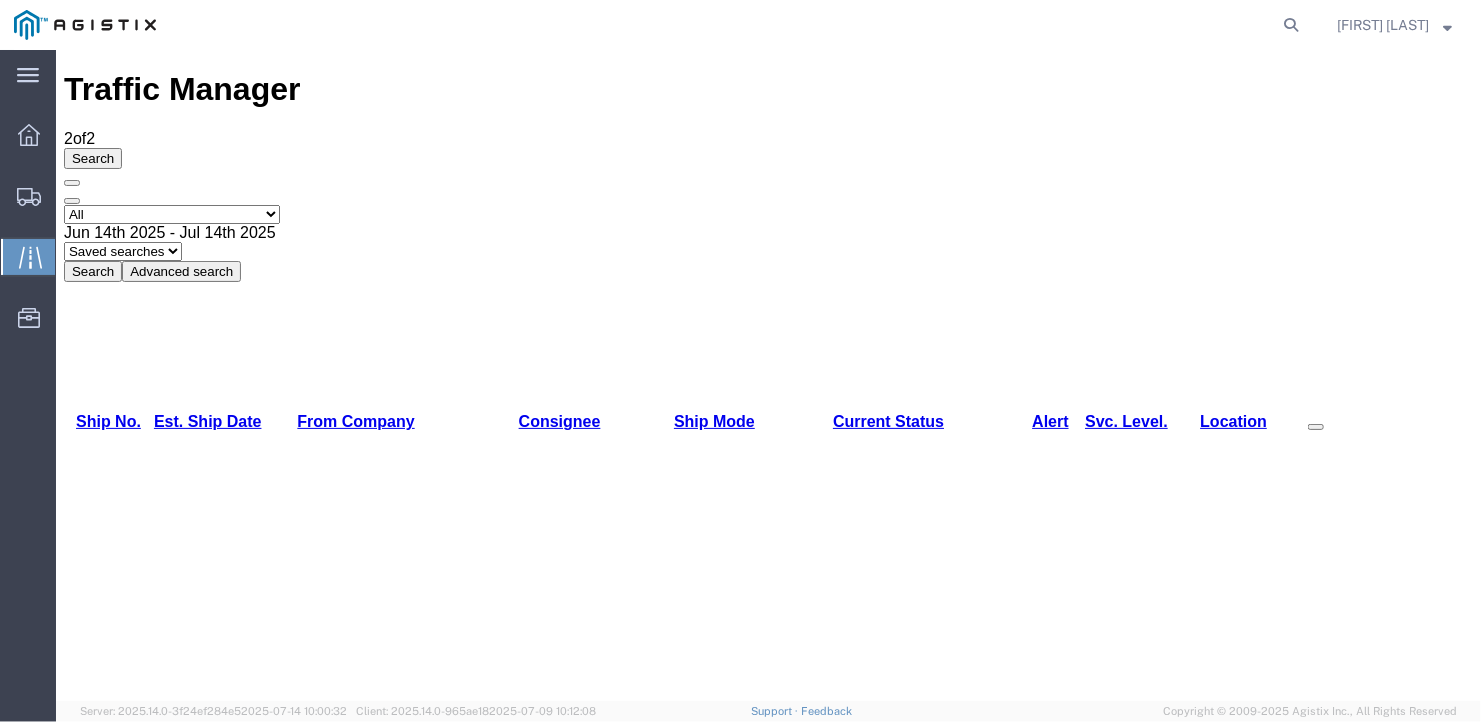 click on "[NUMBER]" at bounding box center [102, 889] 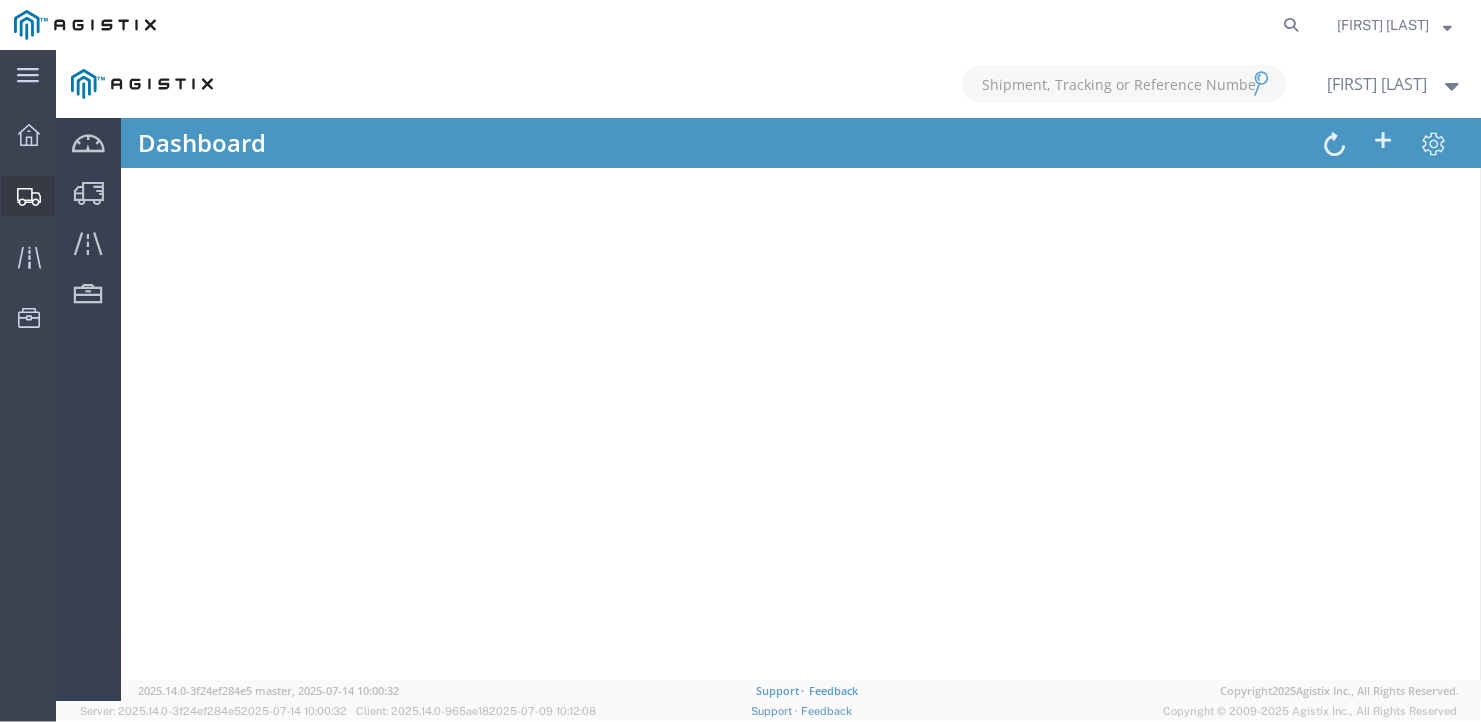 click on "Create Shipment" 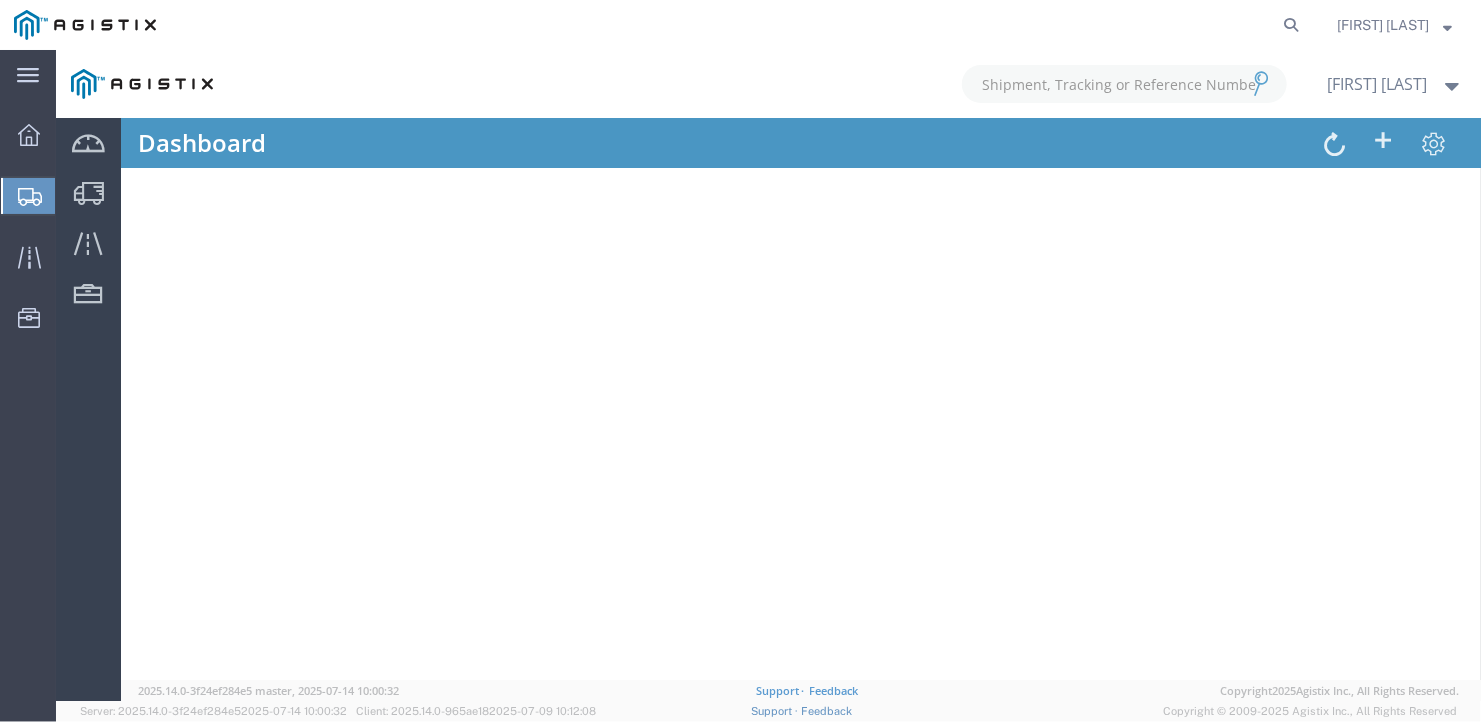 click on "Create Shipment" 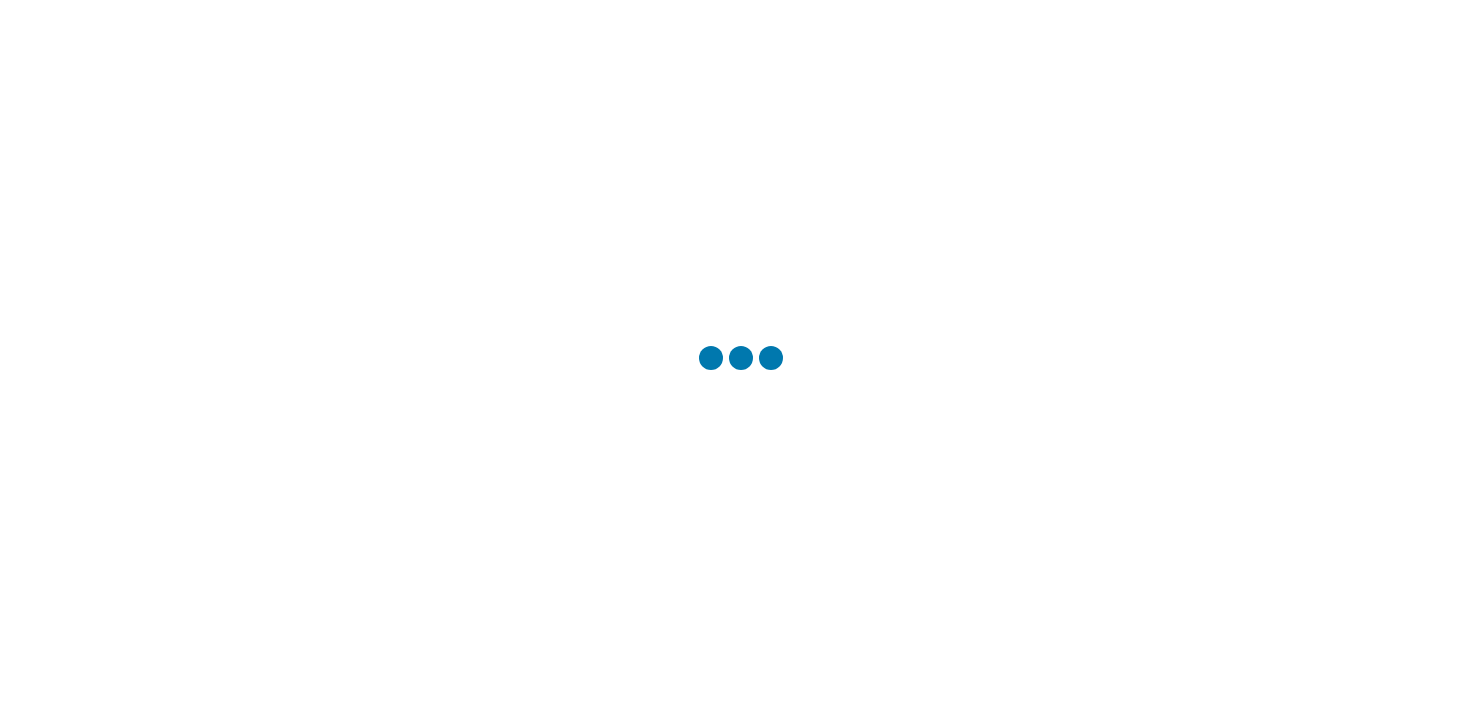 scroll, scrollTop: 0, scrollLeft: 0, axis: both 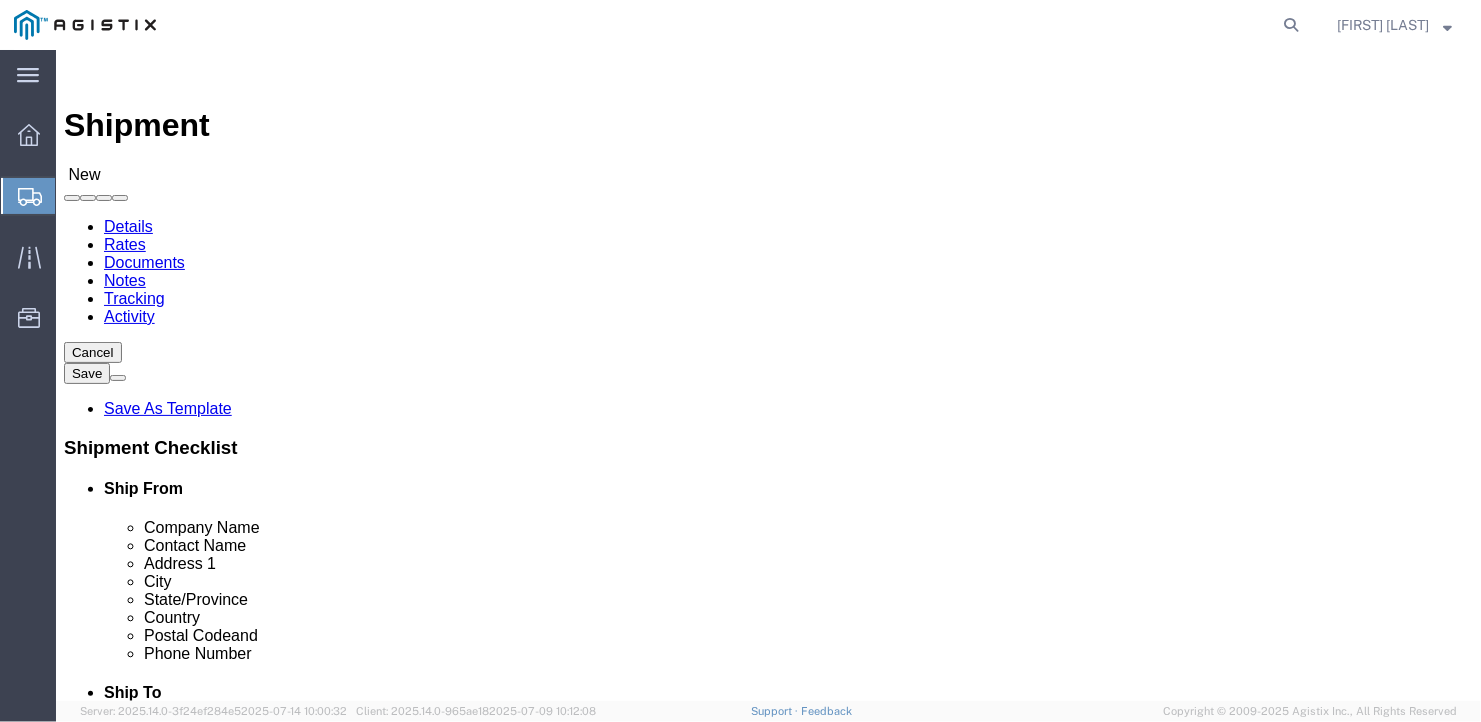 select 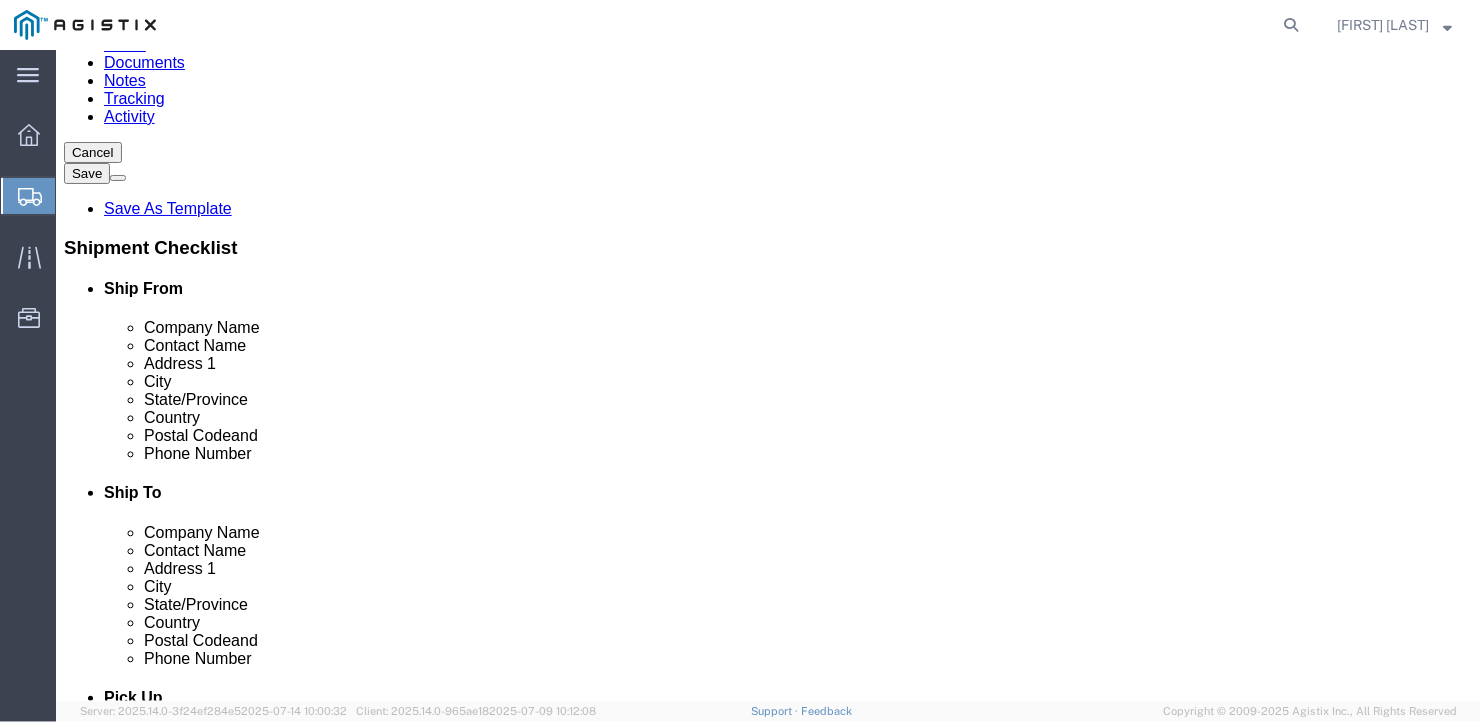 click 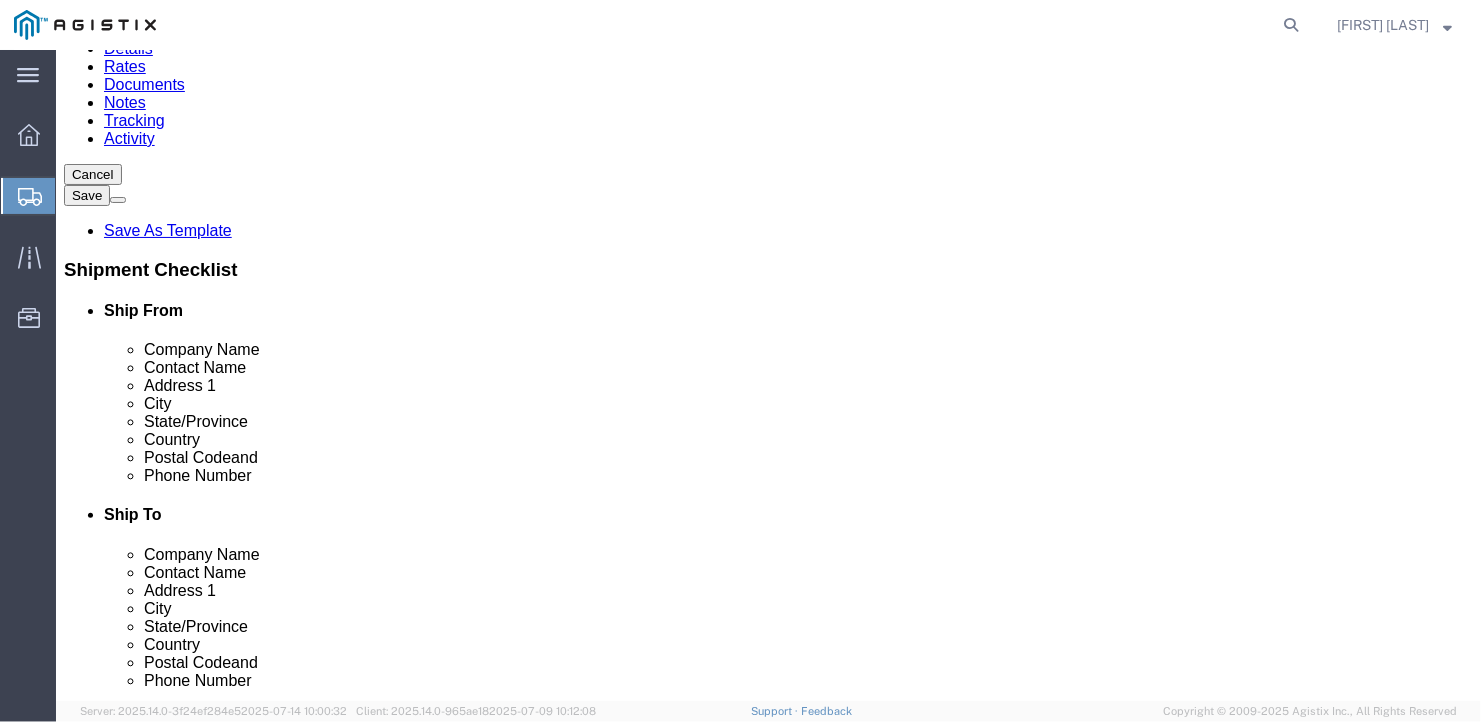 type on "north" 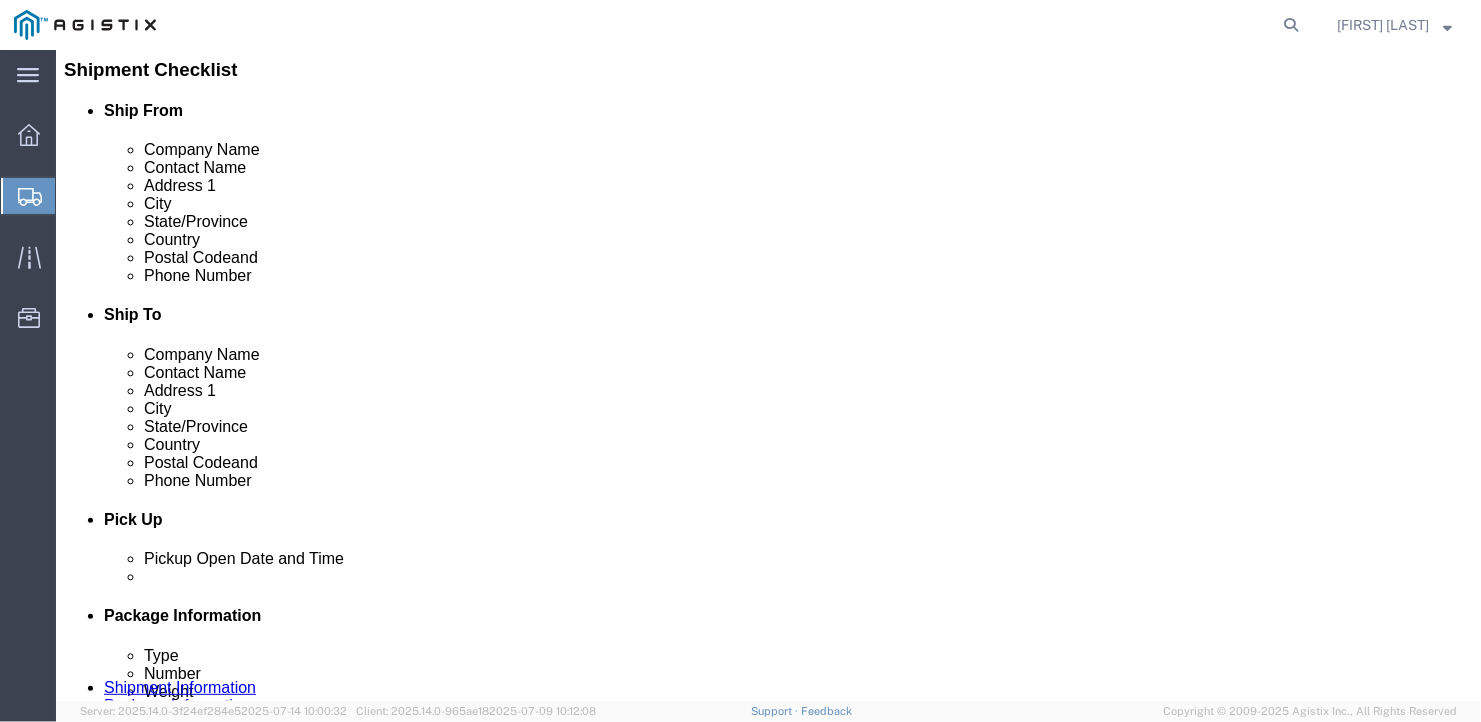type on "28110" 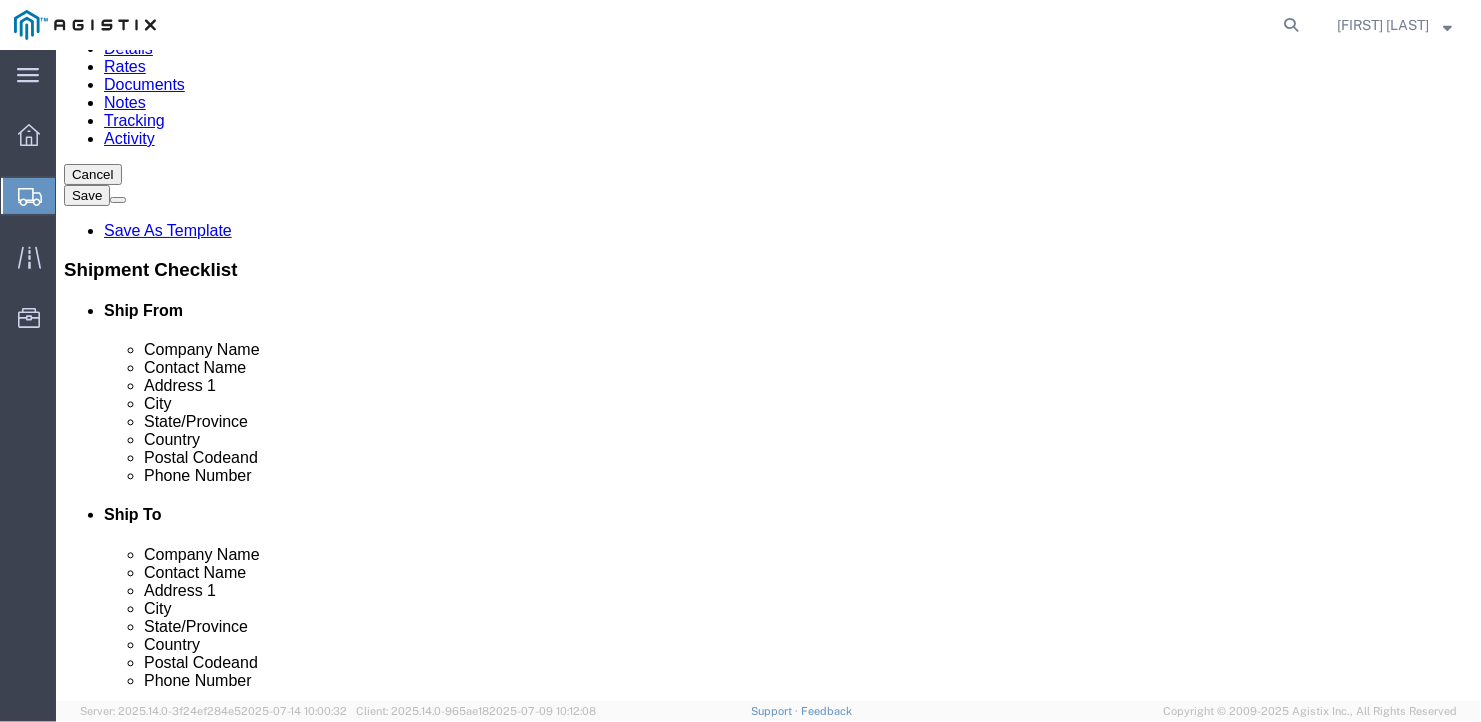 scroll, scrollTop: 0, scrollLeft: 0, axis: both 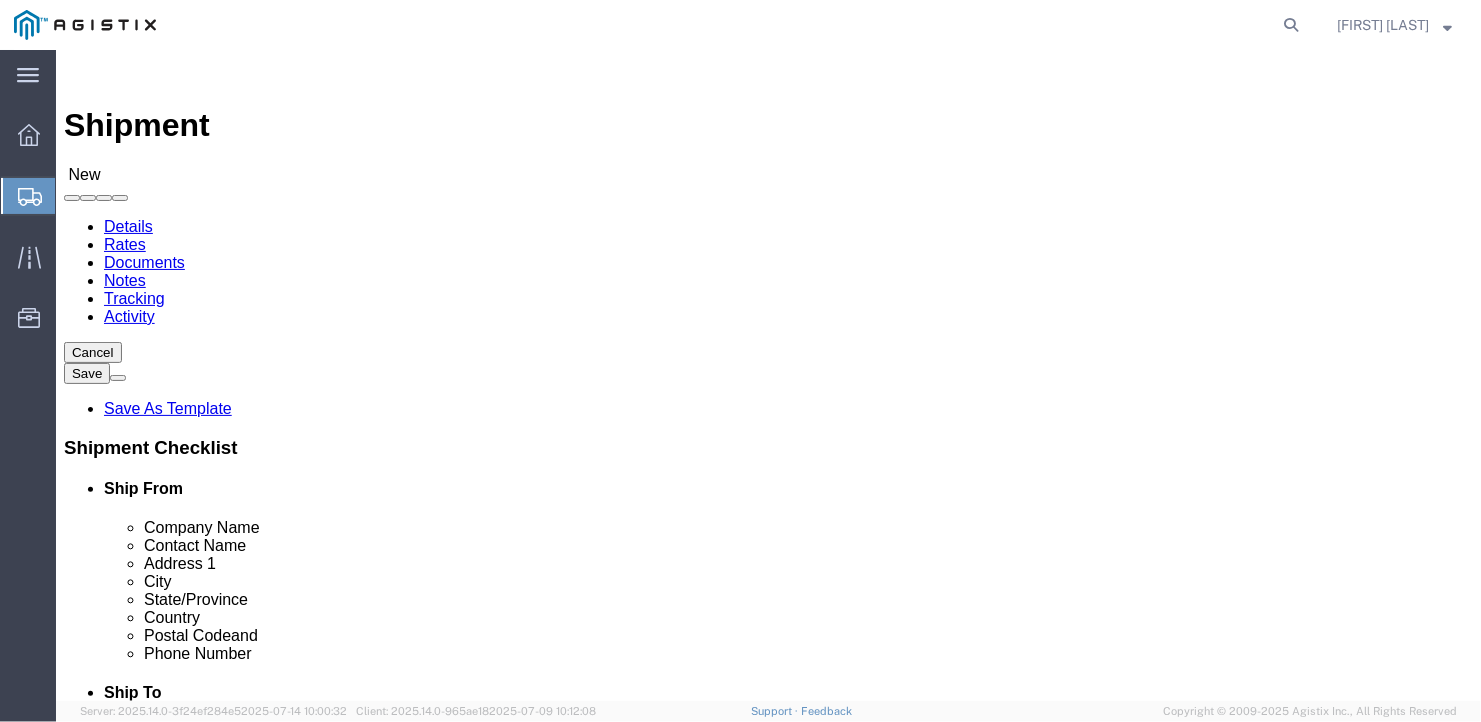 type on "[PHONE]" 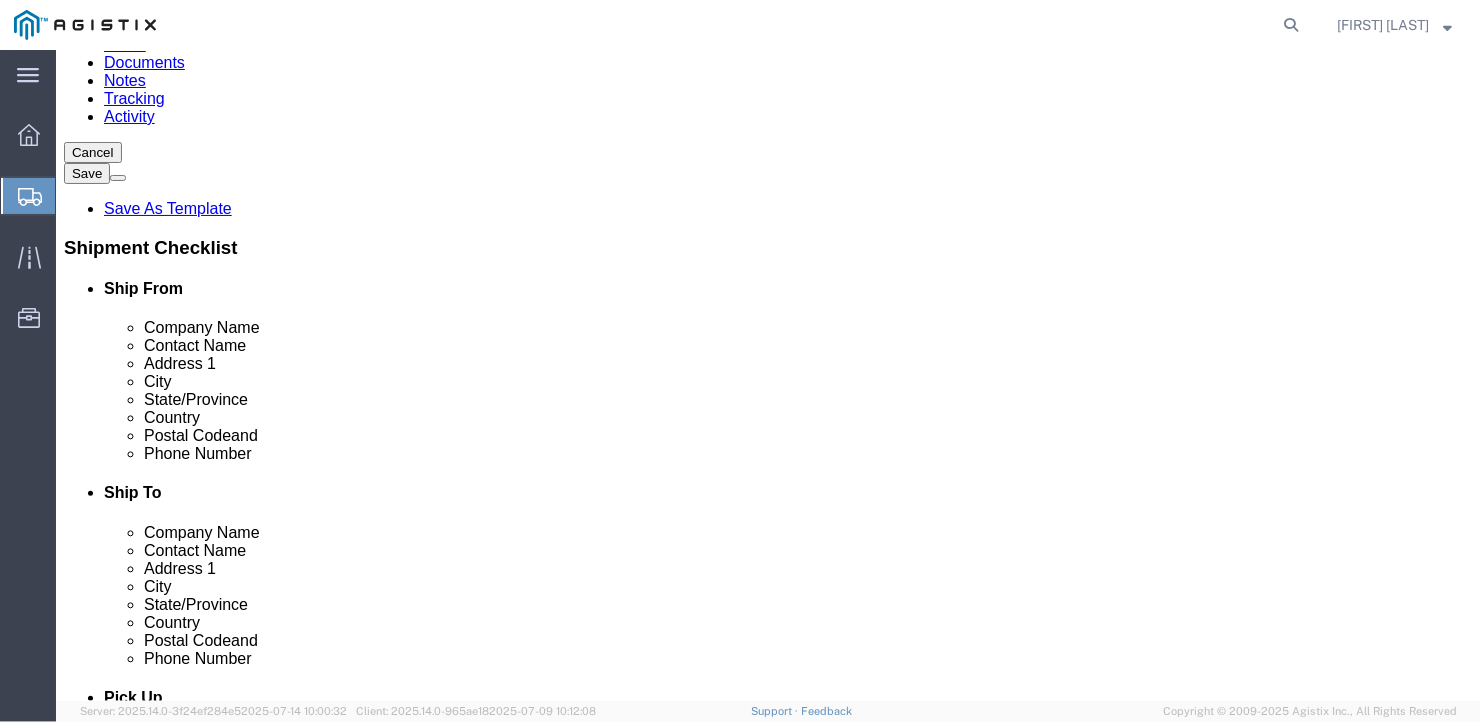 scroll, scrollTop: 300, scrollLeft: 0, axis: vertical 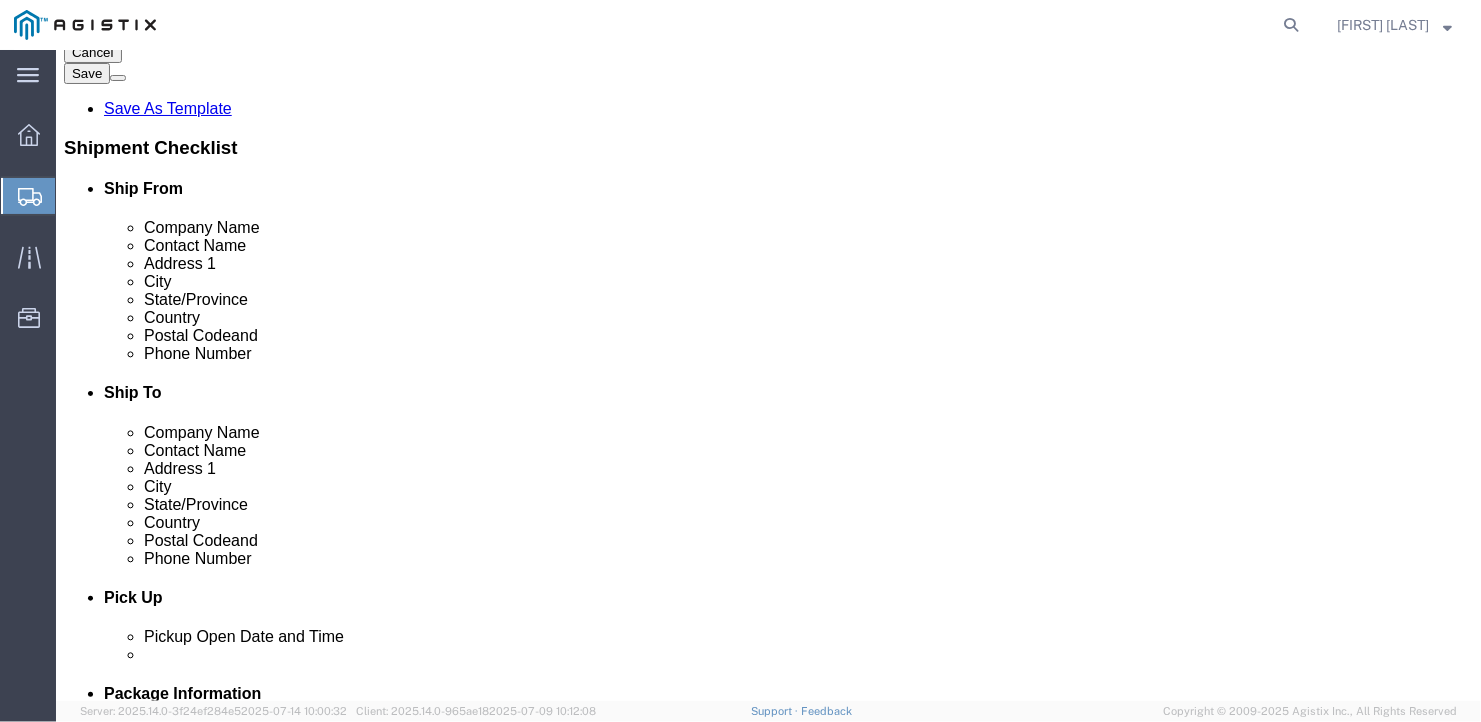 click 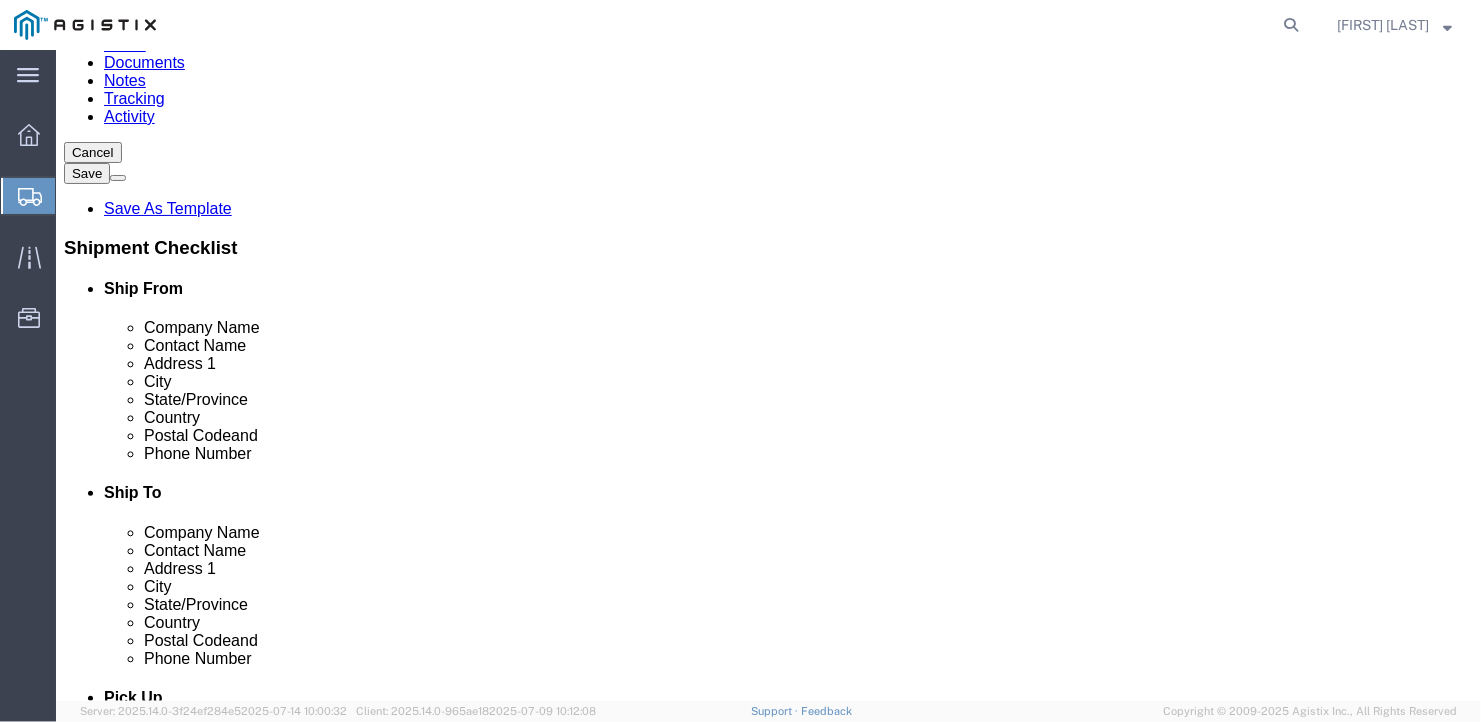click 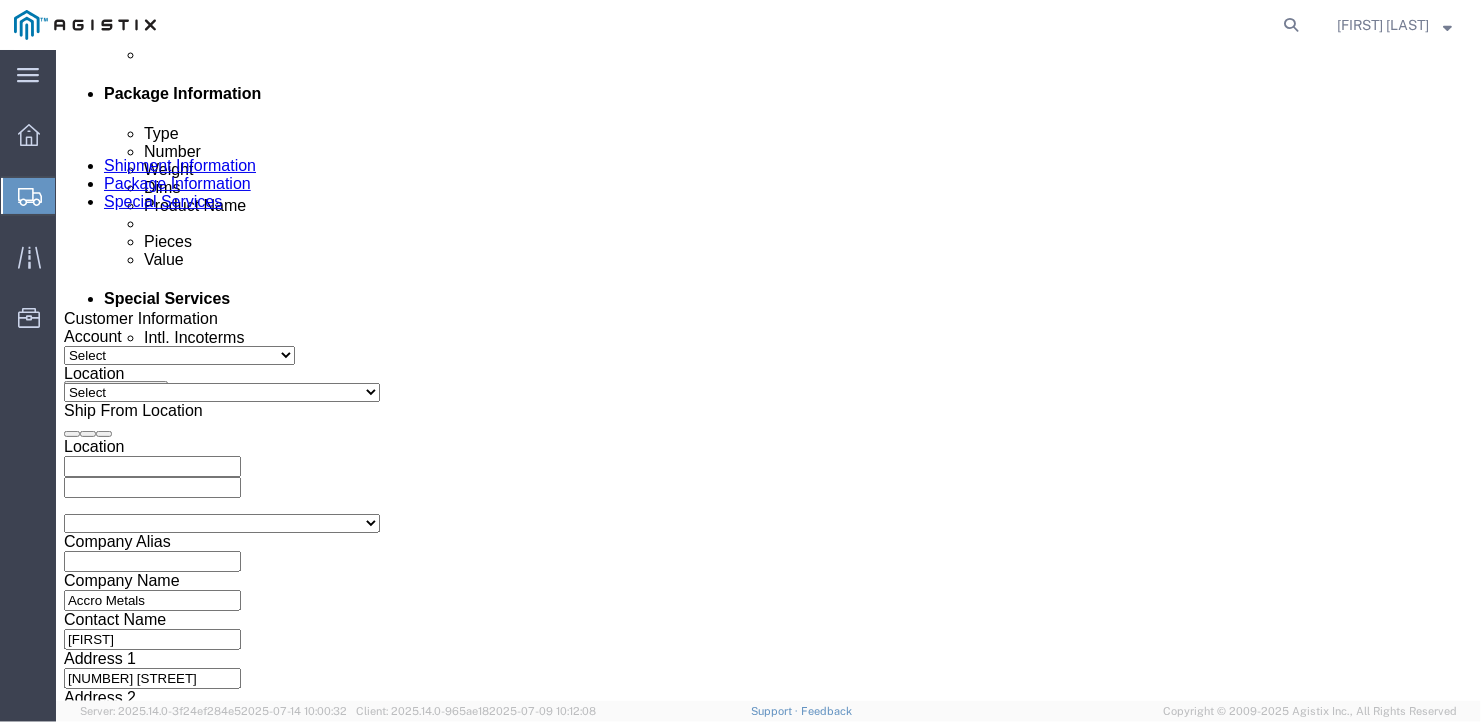 scroll, scrollTop: 1300, scrollLeft: 0, axis: vertical 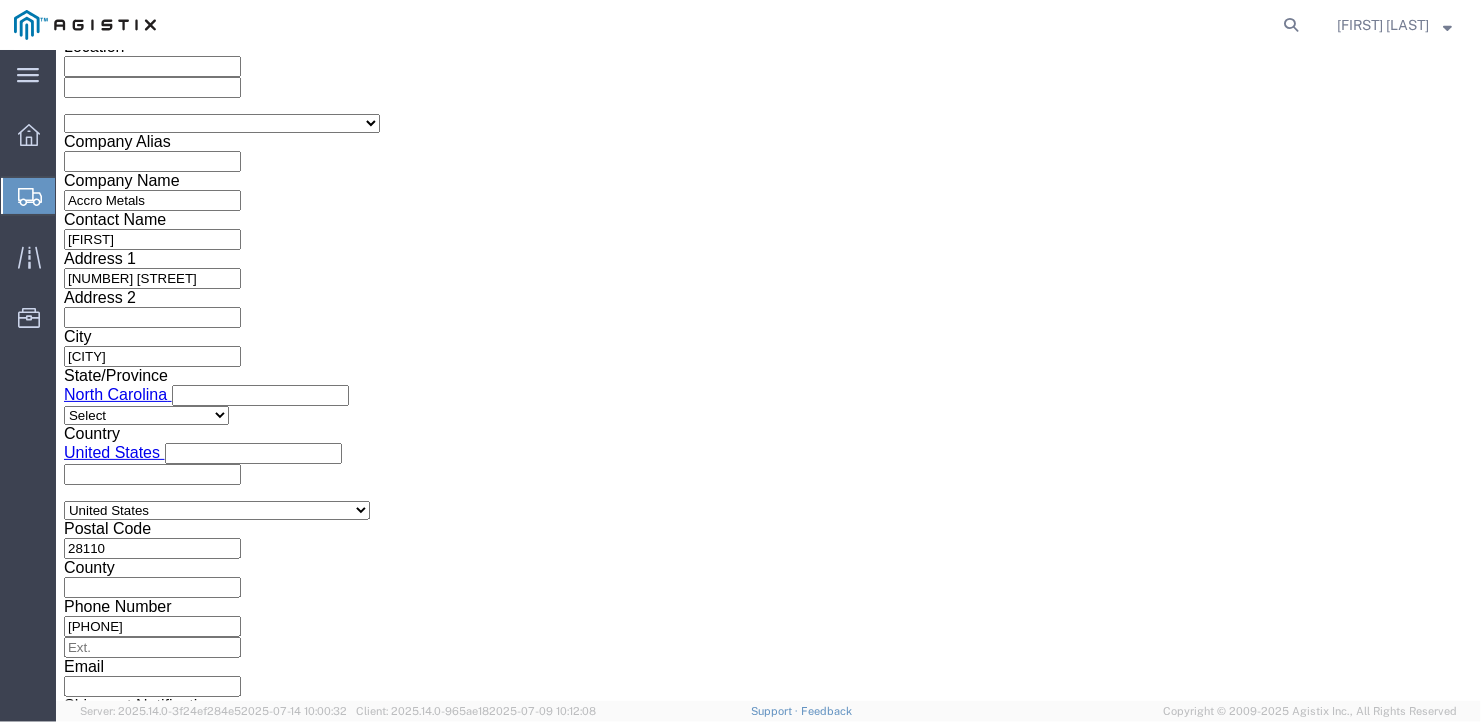 type on "Ben" 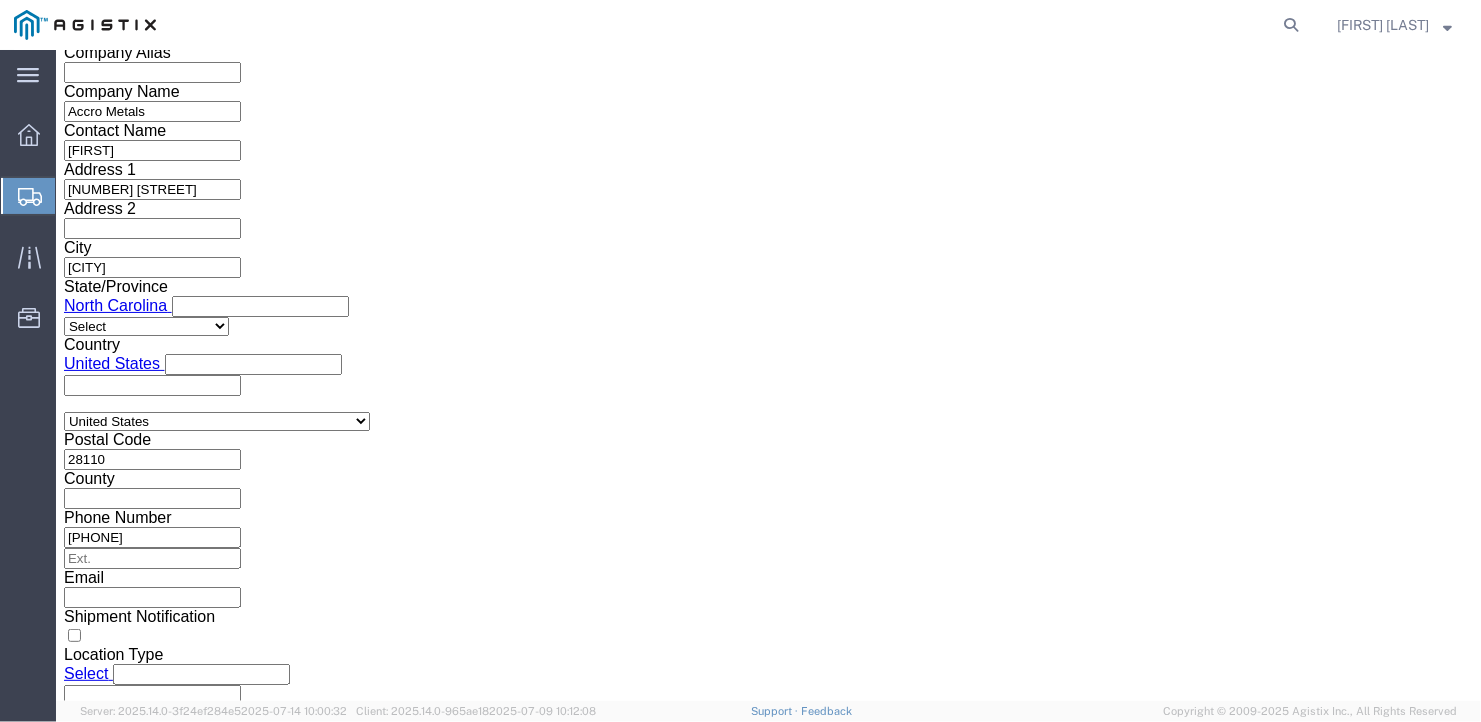 click on "Continue" 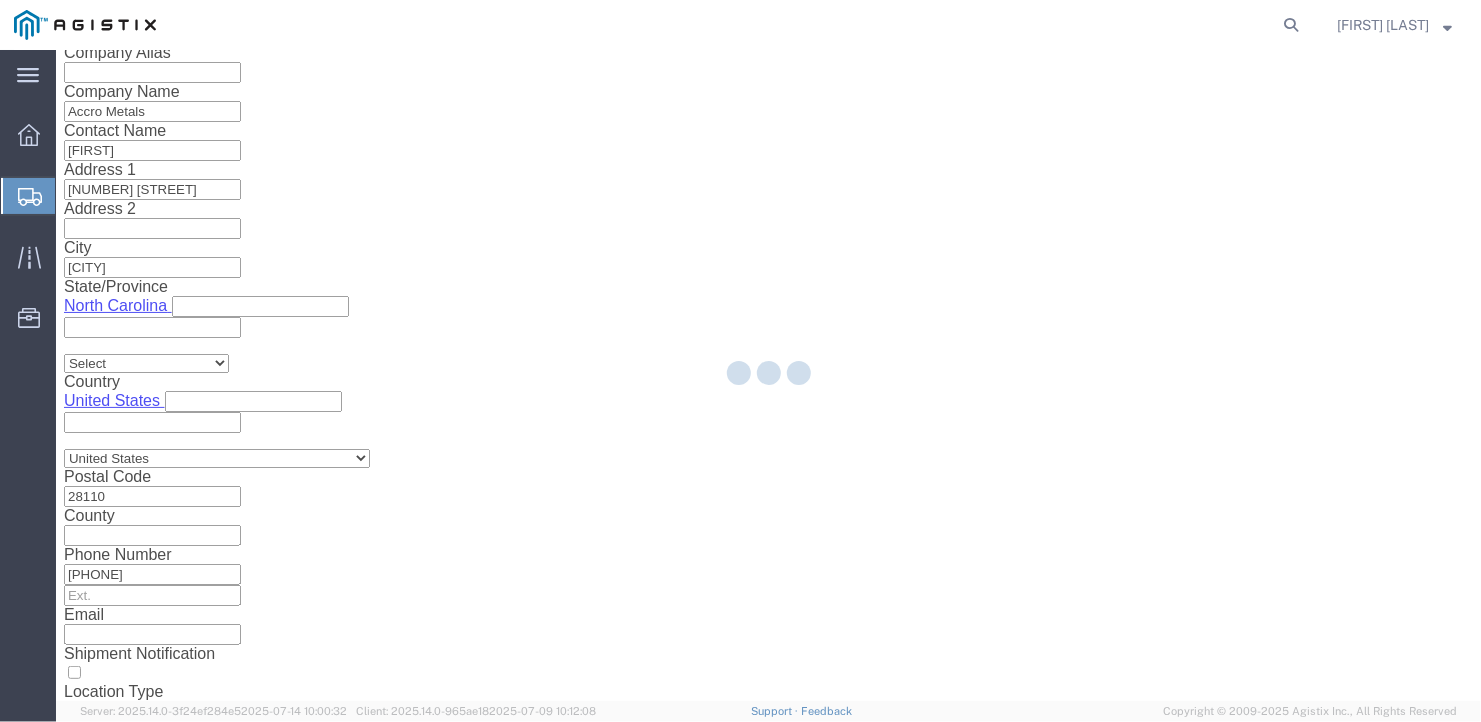 scroll, scrollTop: 23, scrollLeft: 0, axis: vertical 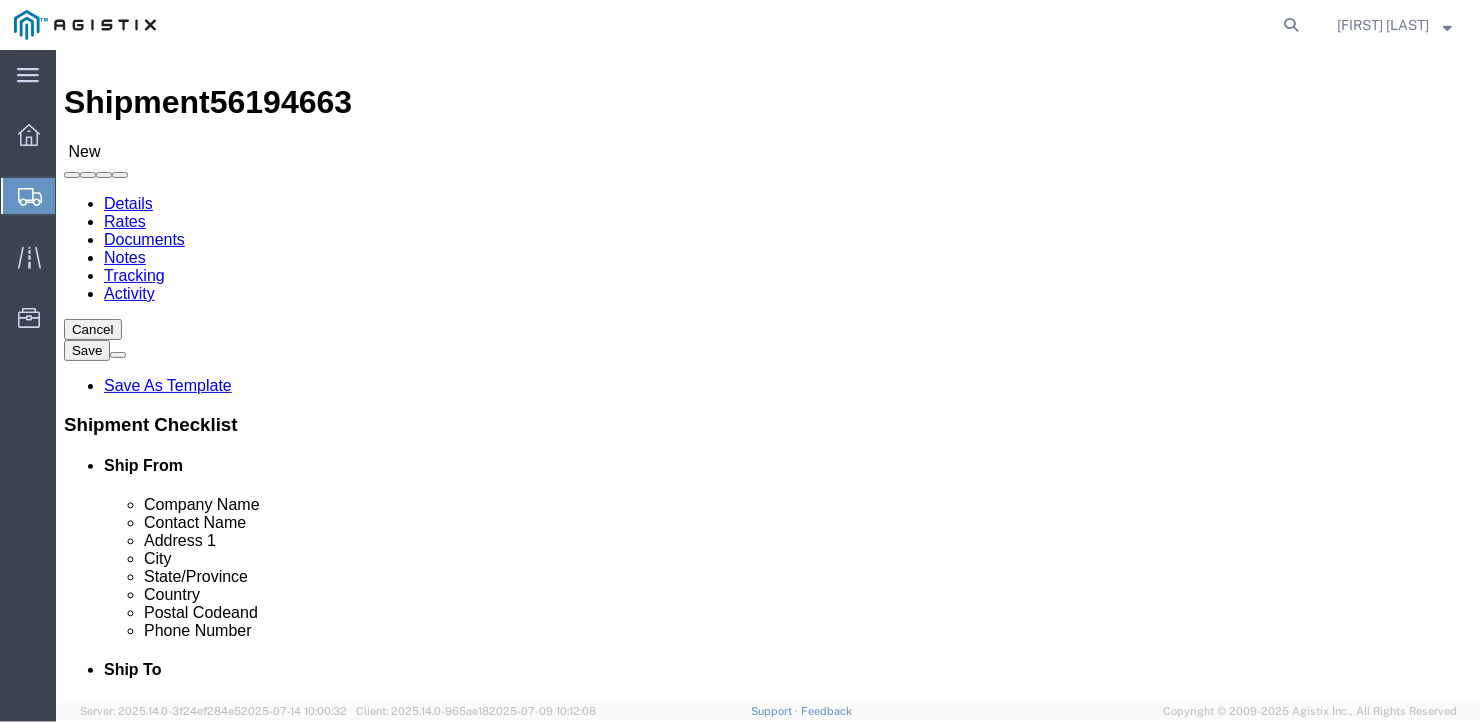 click on "Select Bale(s) Basket(s) Bolt(s) Bottle(s) Buckets Bulk Bundle(s) Can(s) Cardboard Box(es) Carton(s) Case(s) Cask(s) Crate(s) Crating Bid Required Cylinder(s) Drum(s) (Fiberboard) Drum(s) (Metal) Drum(s) (Plastic) Large Box Loose Agricultrural Product Medium Box Naked Cargo (UnPackaged) PAK Pail(s) Pallet(s) Oversized (Not Stackable) Pallet(s) Oversized (Stackable) Pallet(s) Standard (Not Stackable) Pallet(s) Standard (Stackable) Rack Roll(s) Skid(s) Slipsheet Small Box Tube Vendor Packaging Your Packaging" 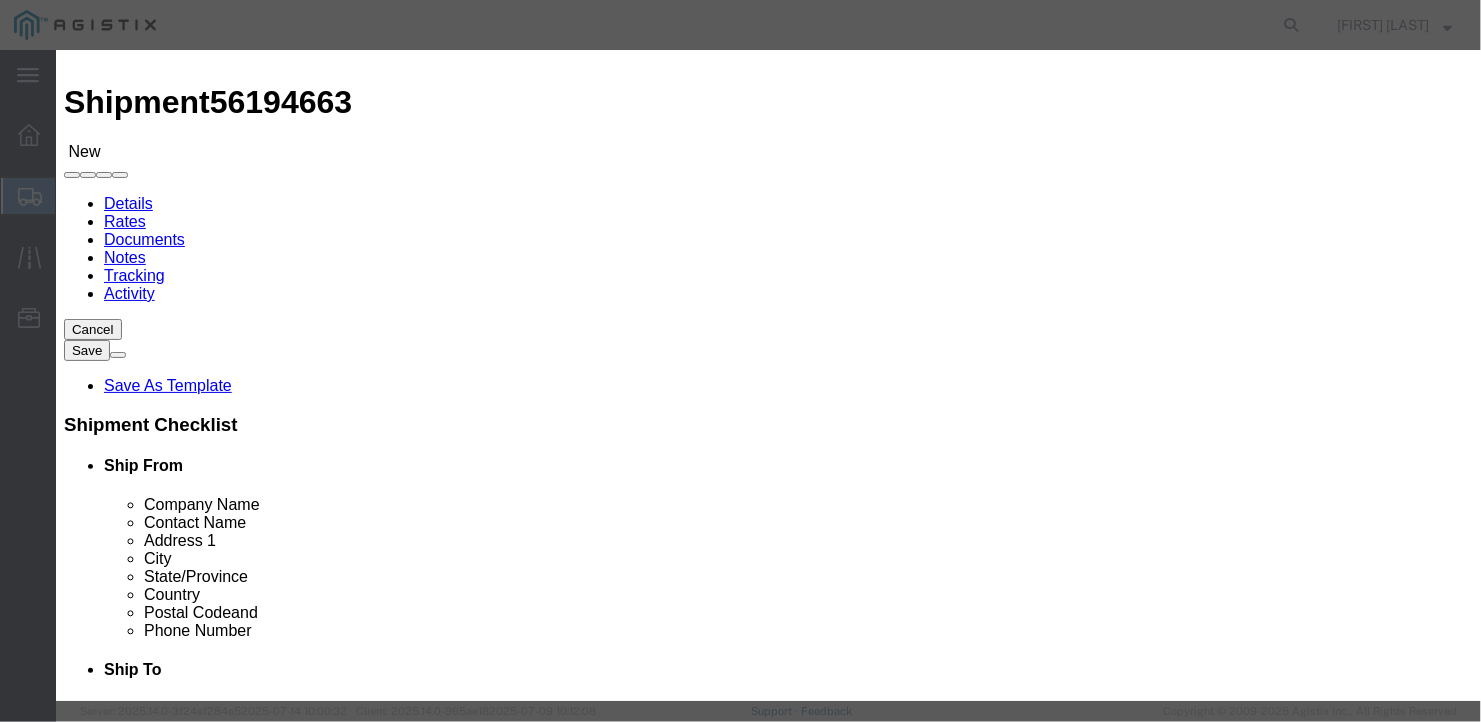 click 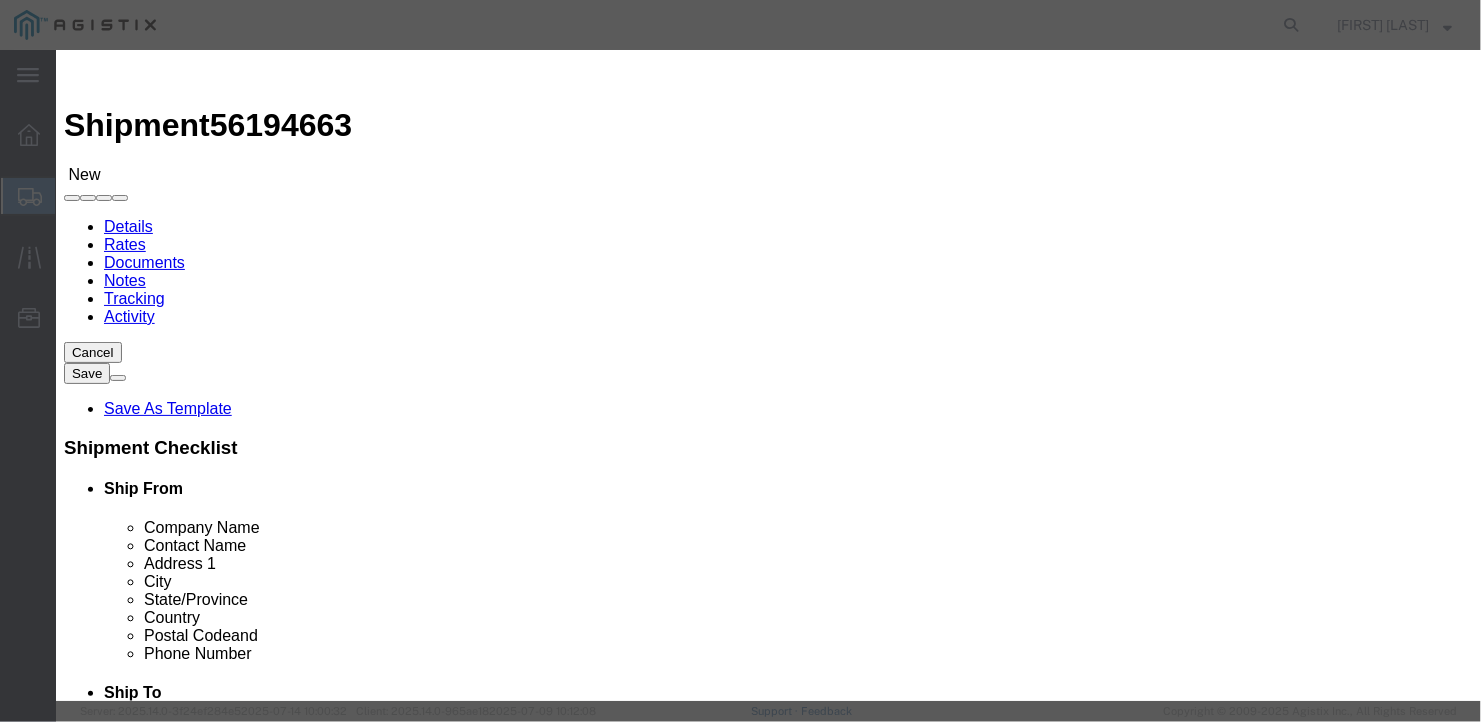 scroll, scrollTop: 0, scrollLeft: 0, axis: both 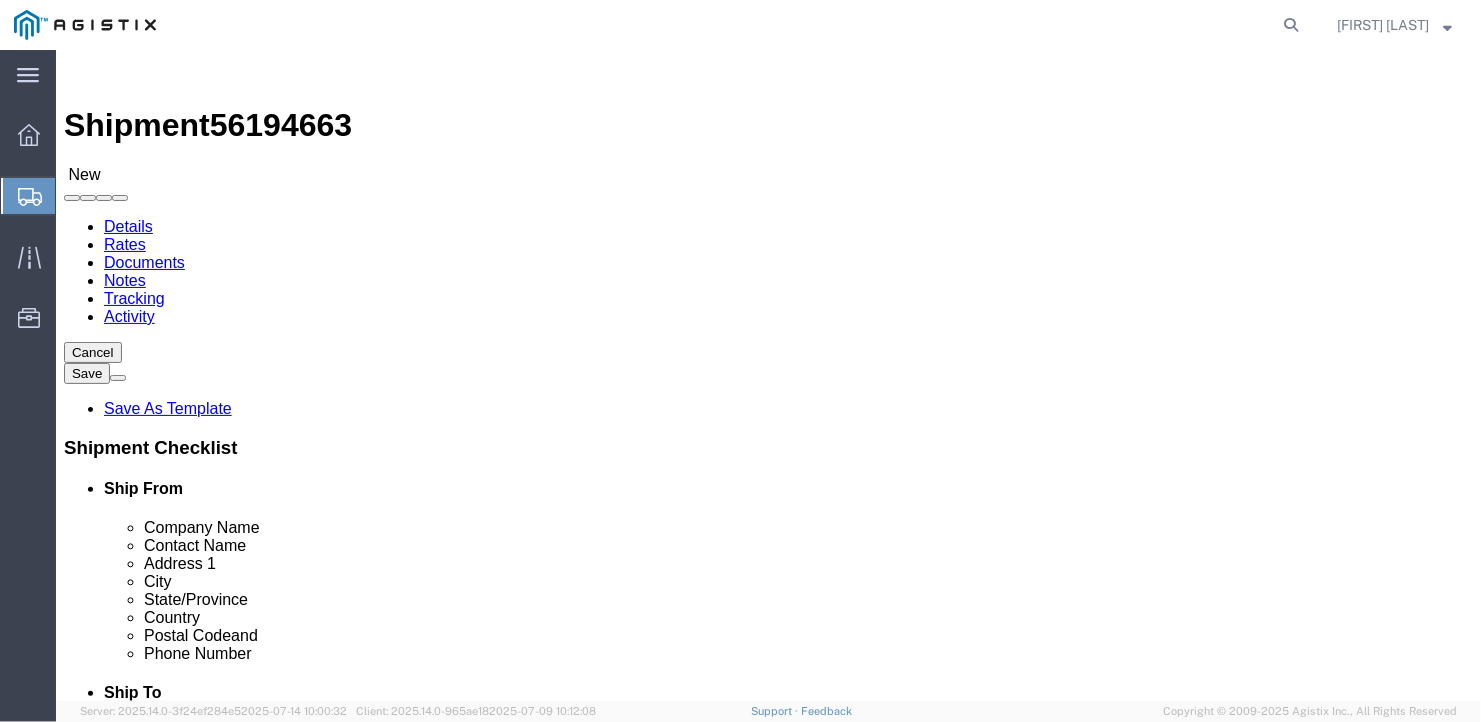 click on "Add package" 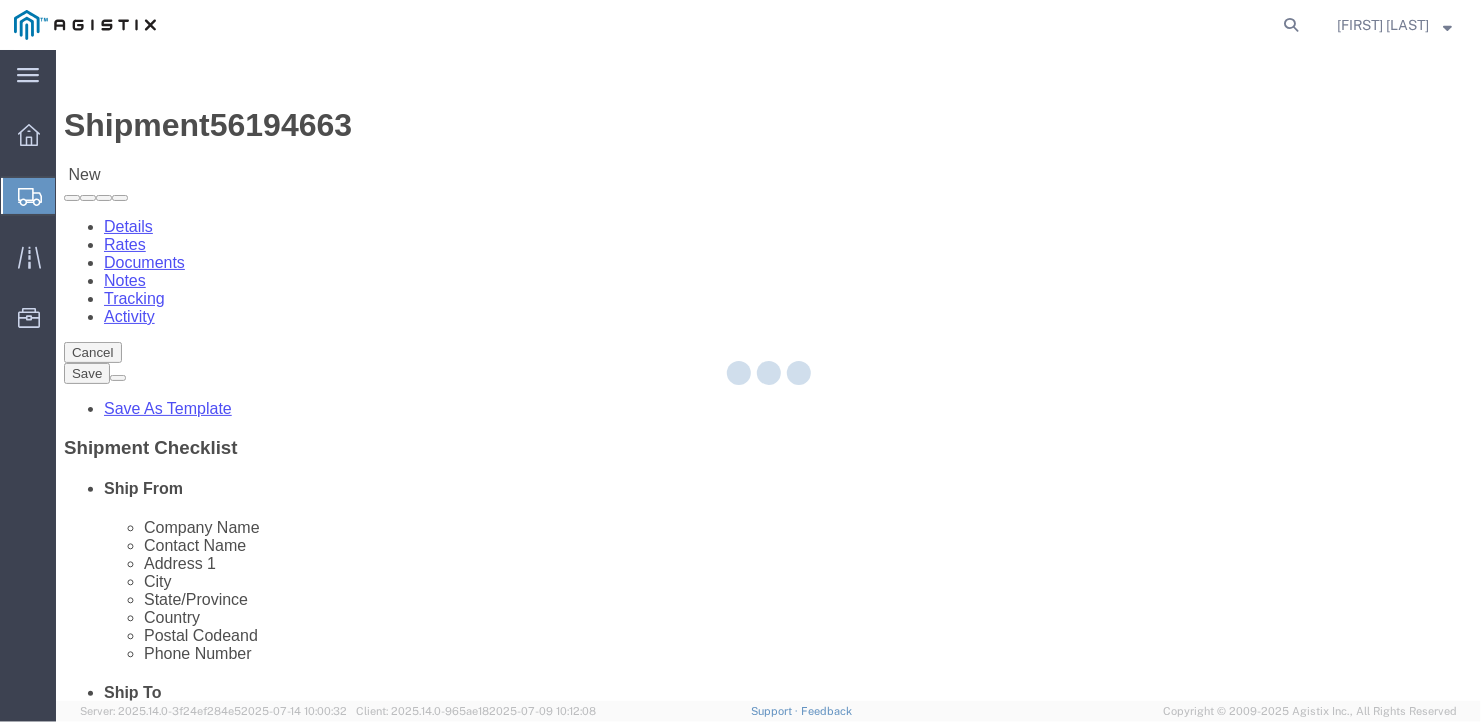 select on "BULK" 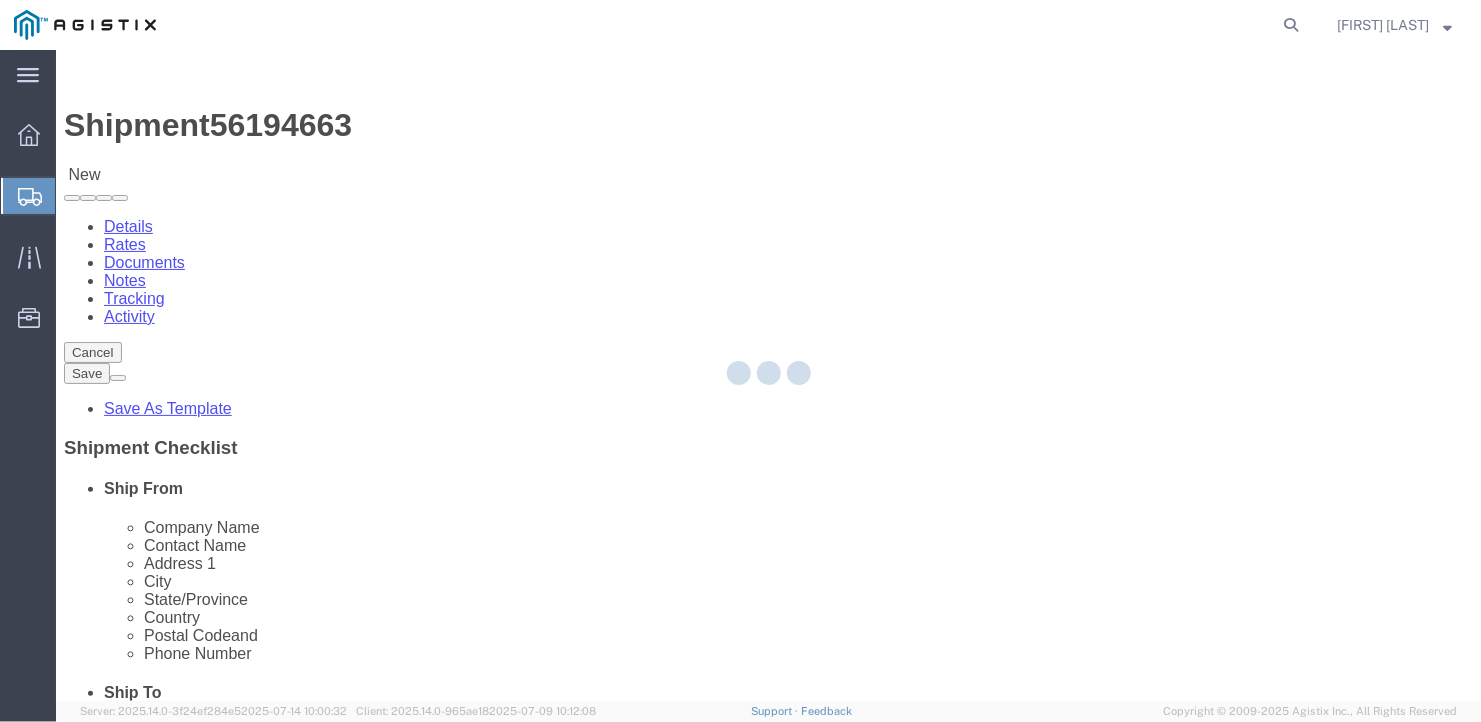 select on "CBOX" 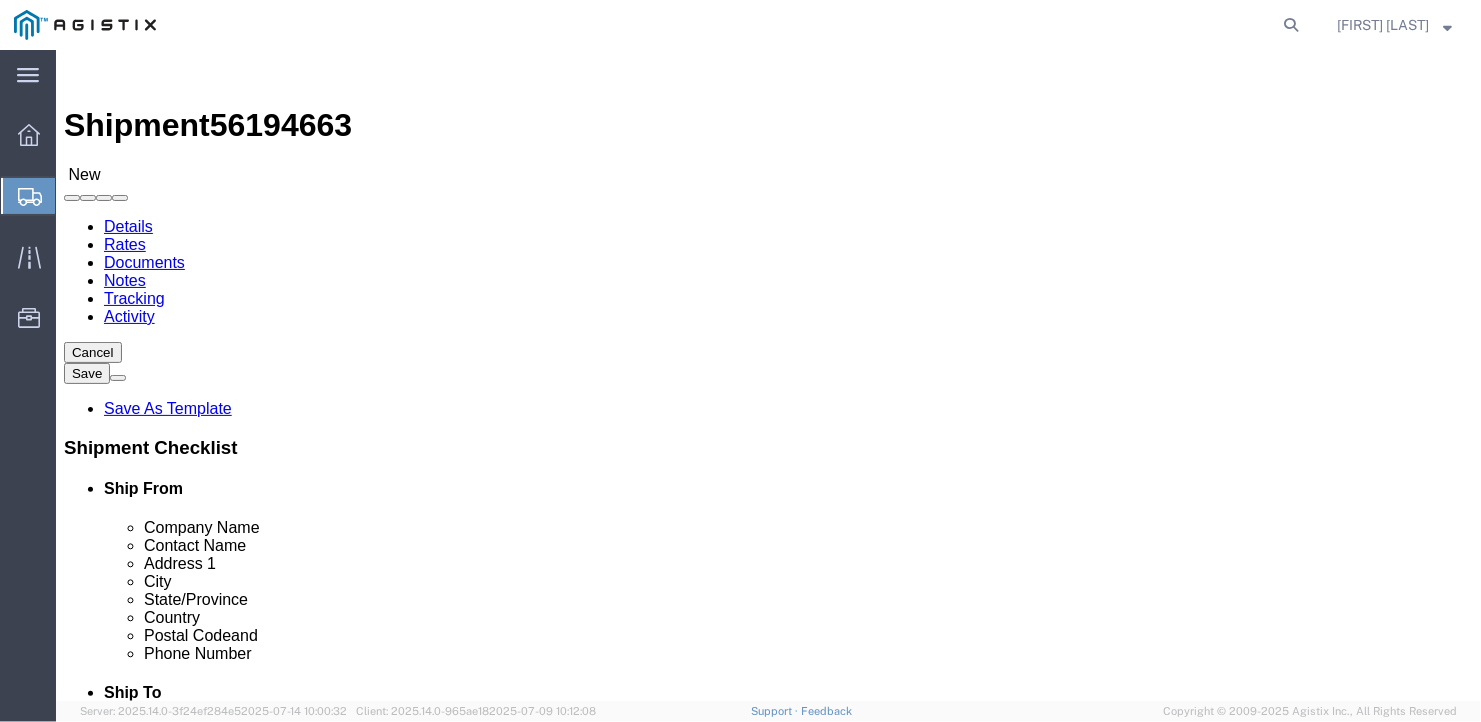 scroll, scrollTop: 294, scrollLeft: 0, axis: vertical 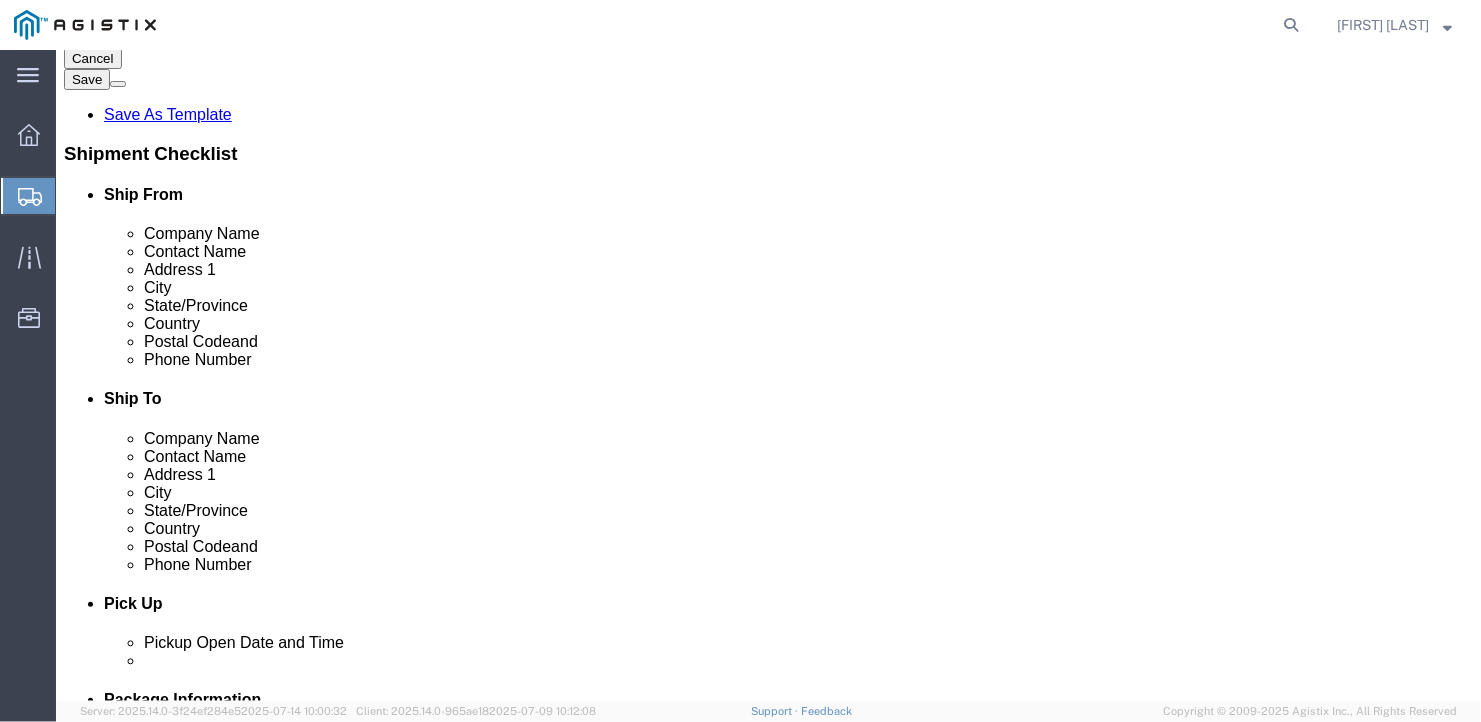 click on "Continue" 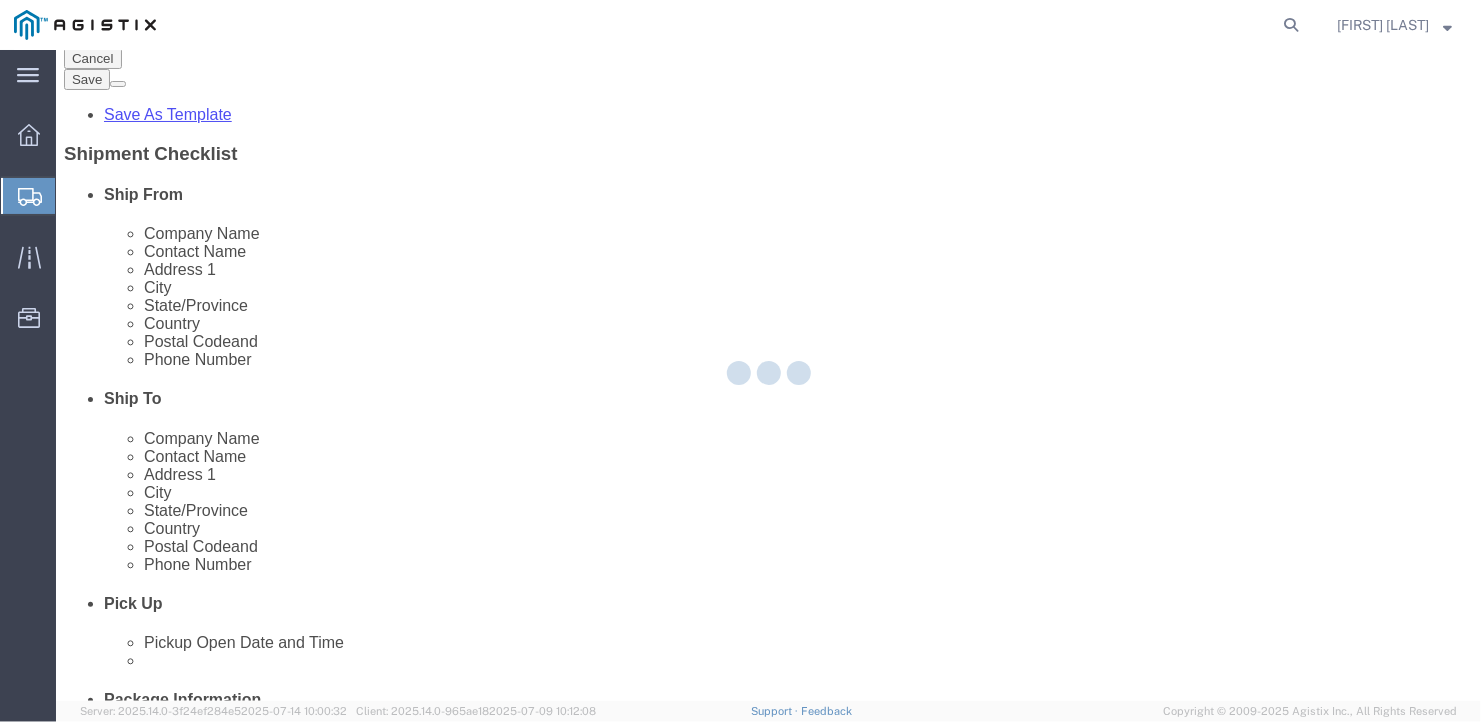 scroll, scrollTop: 0, scrollLeft: 0, axis: both 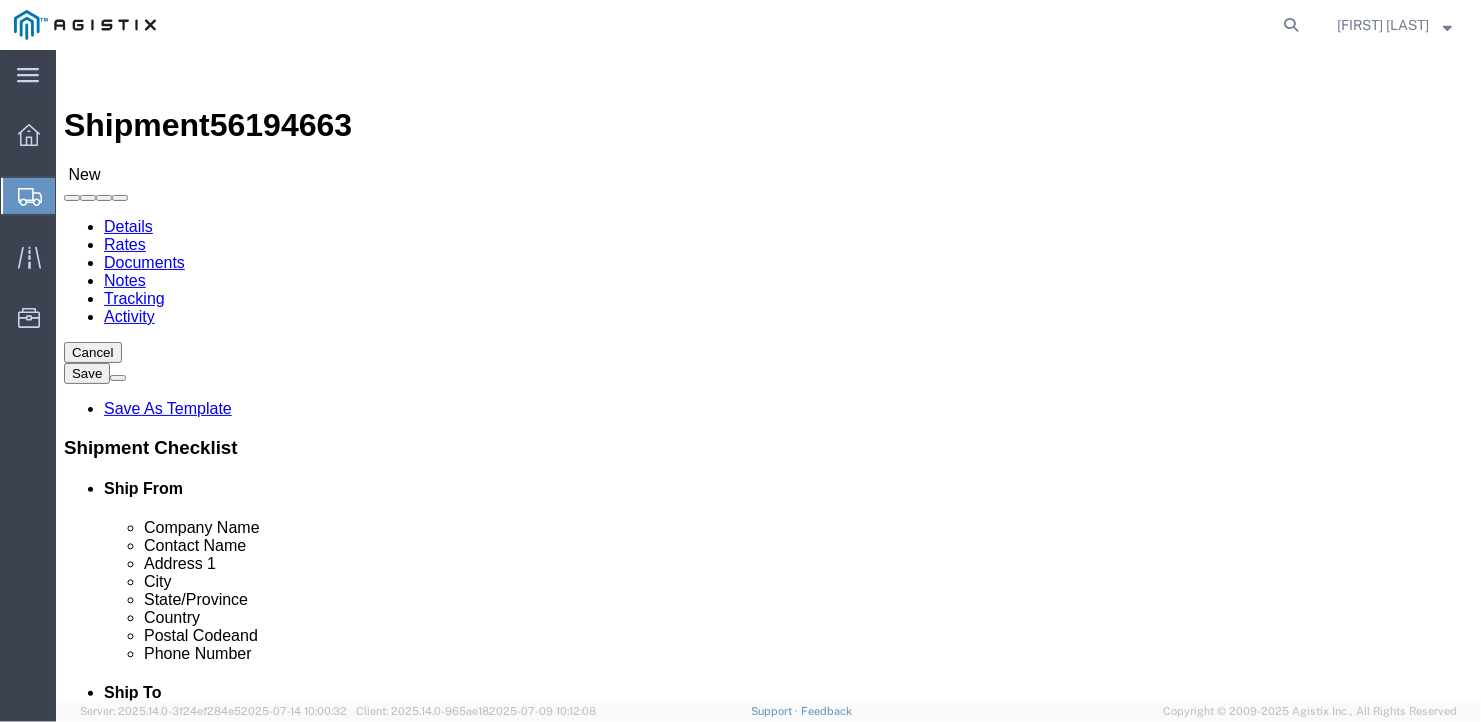 click on "Previous" 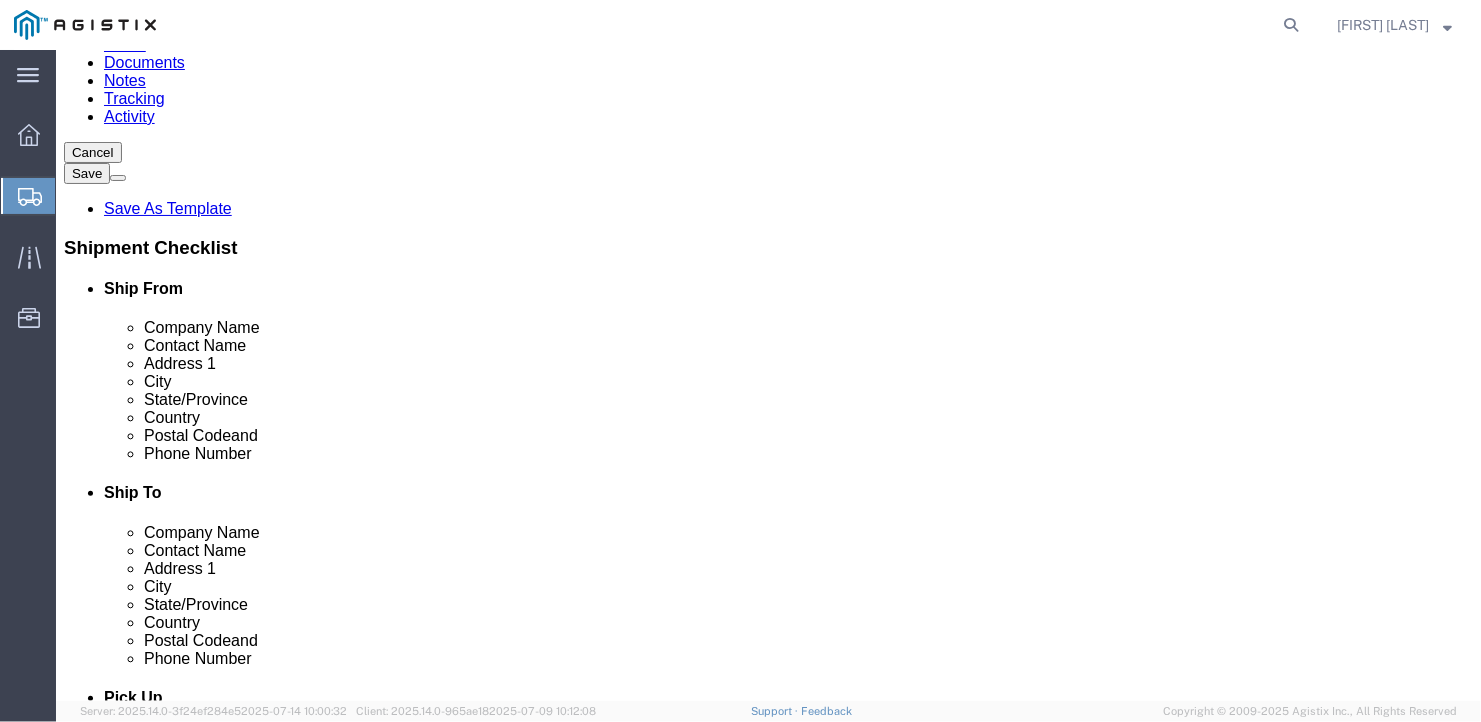 scroll, scrollTop: 294, scrollLeft: 0, axis: vertical 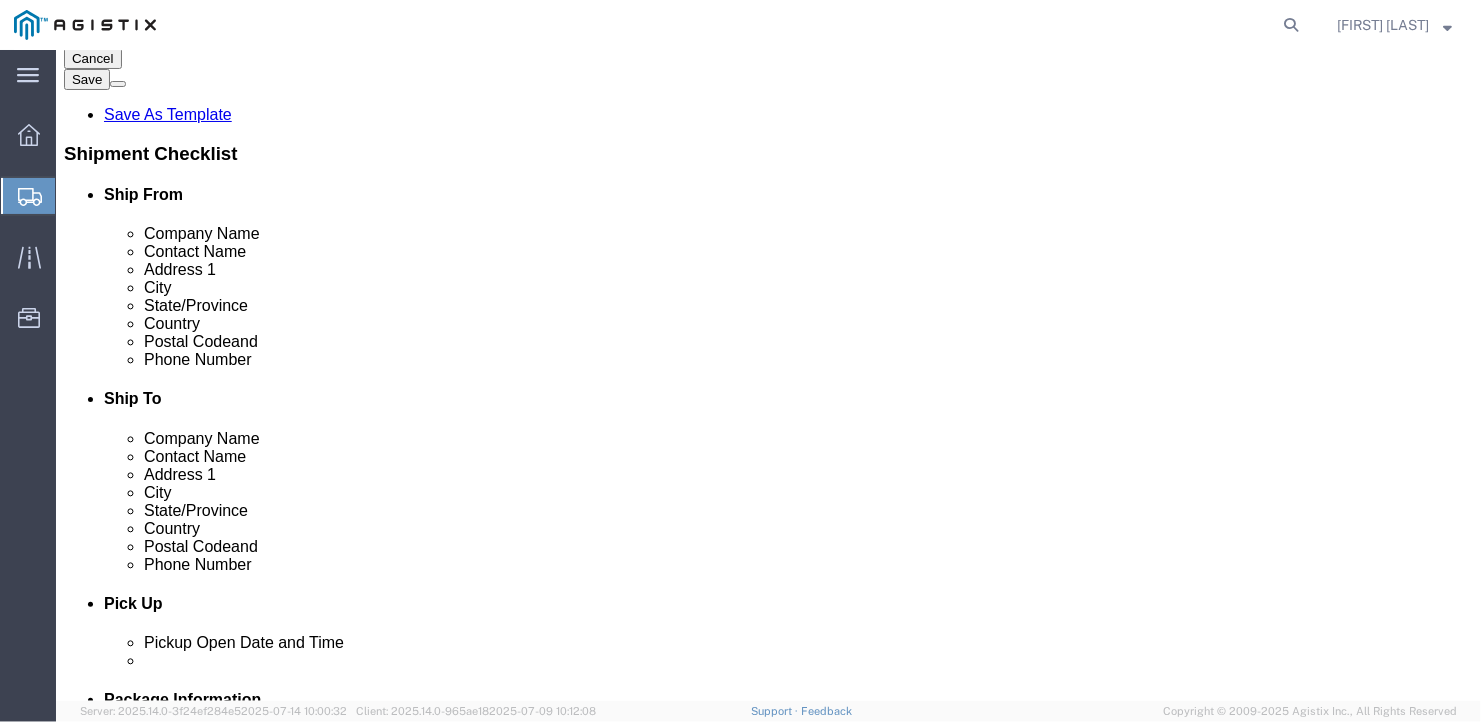 click on "Previous" 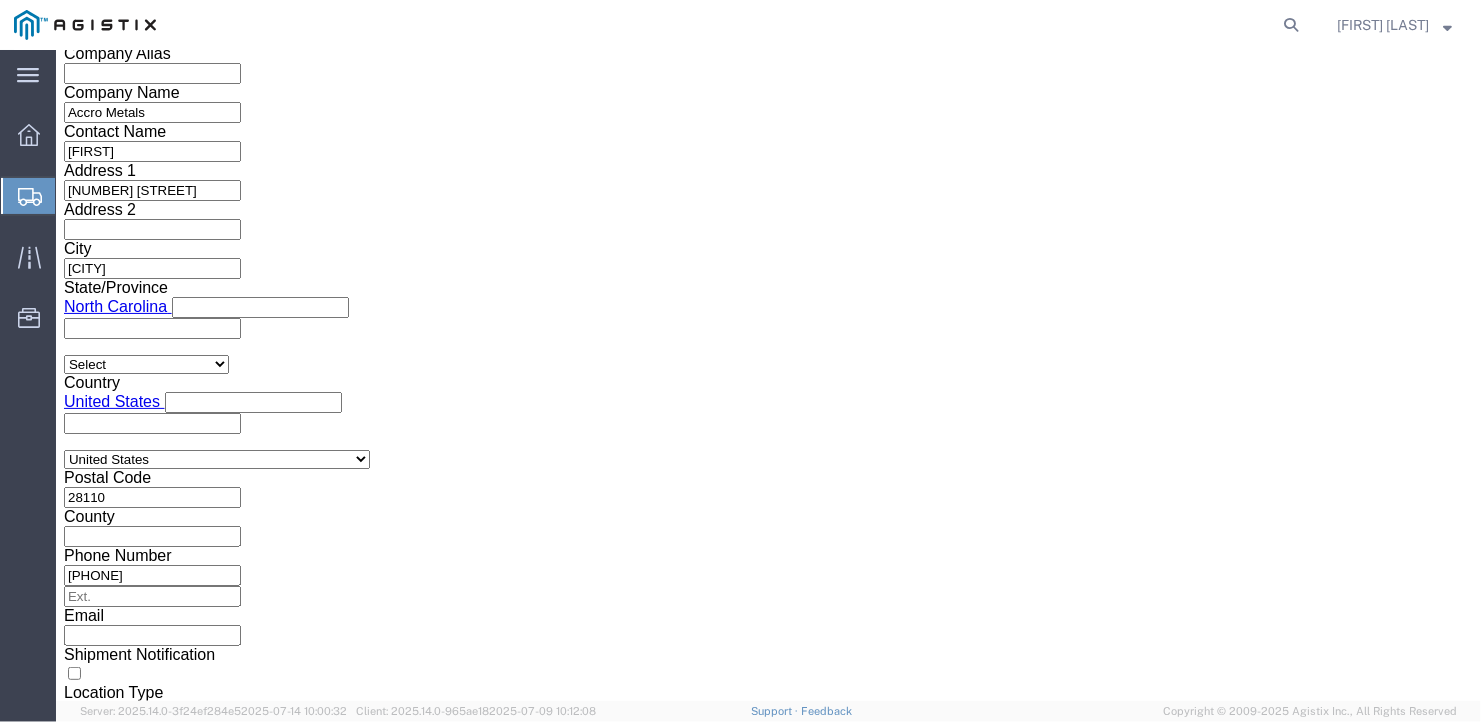 click on "Continue" 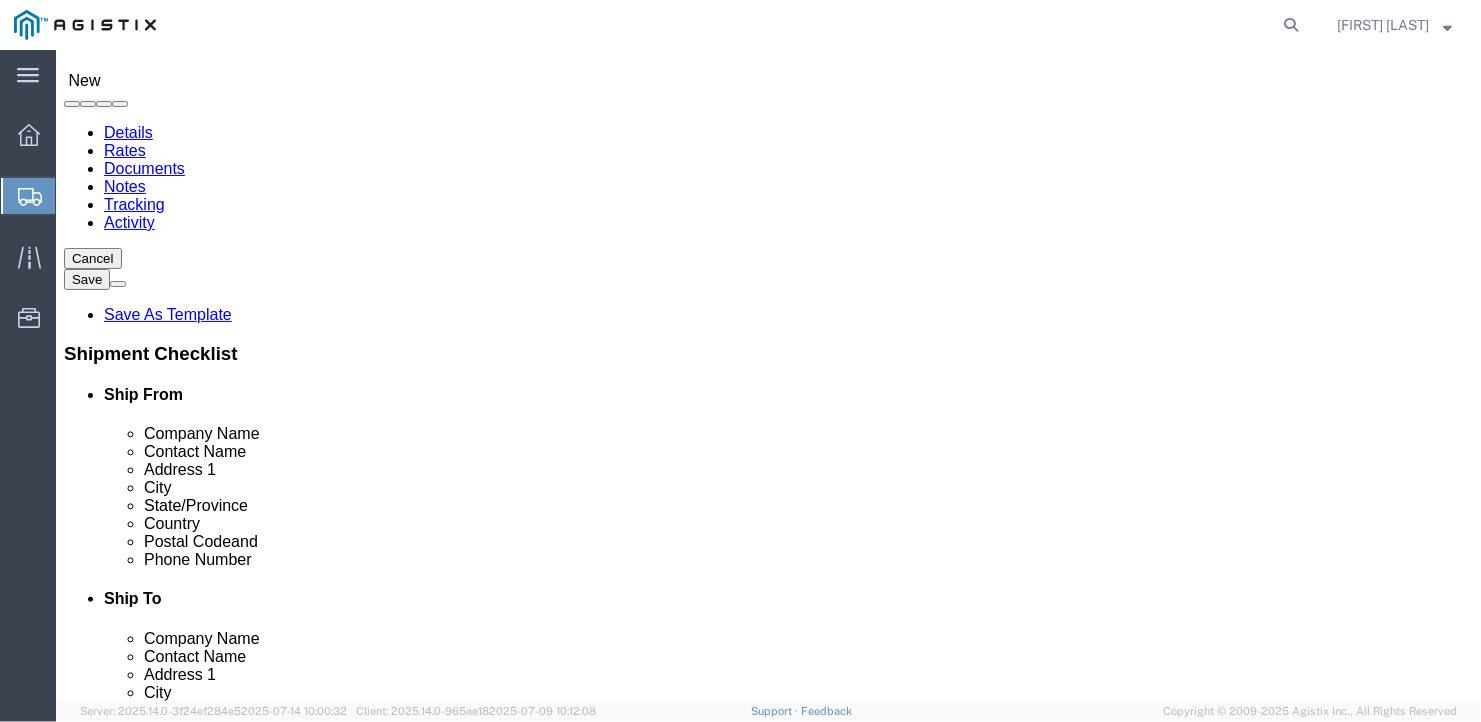 scroll, scrollTop: 294, scrollLeft: 0, axis: vertical 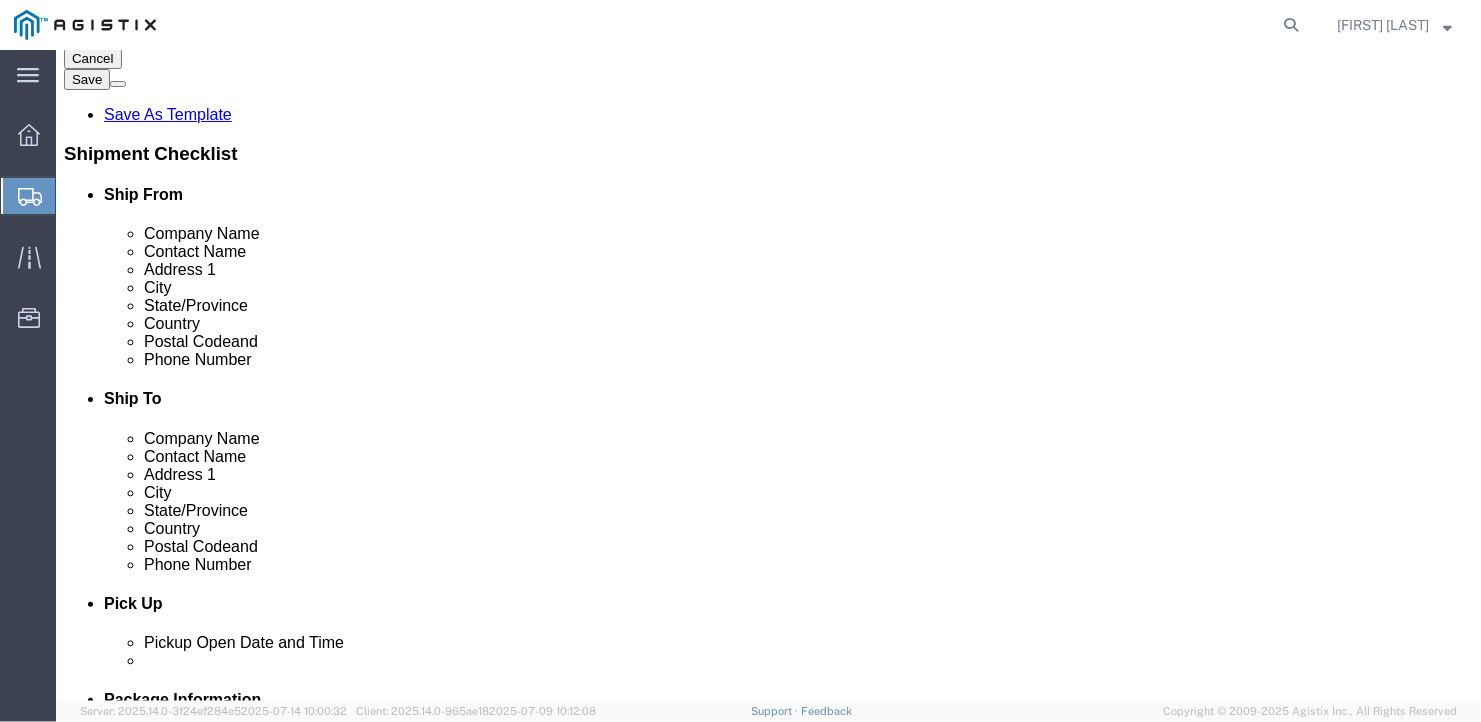 click on "Continue" 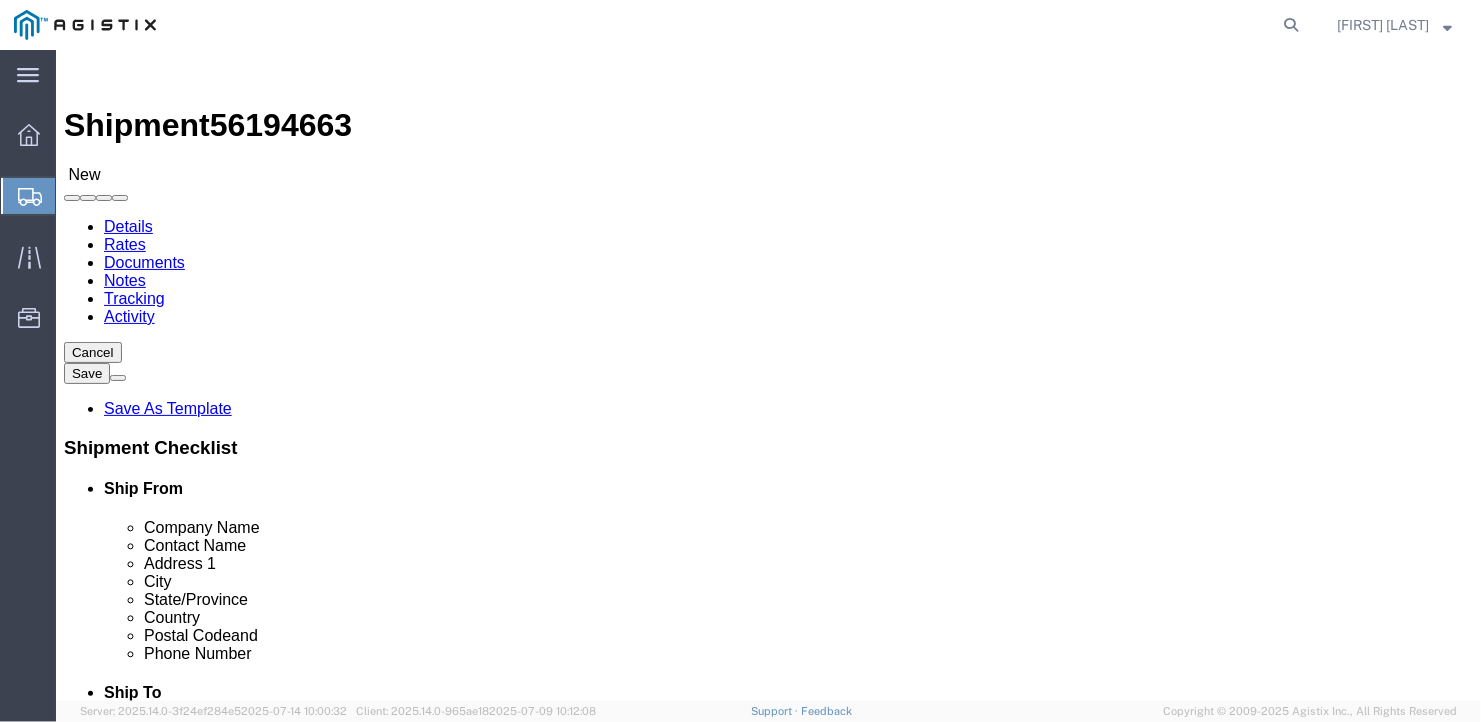 click on "Previous" 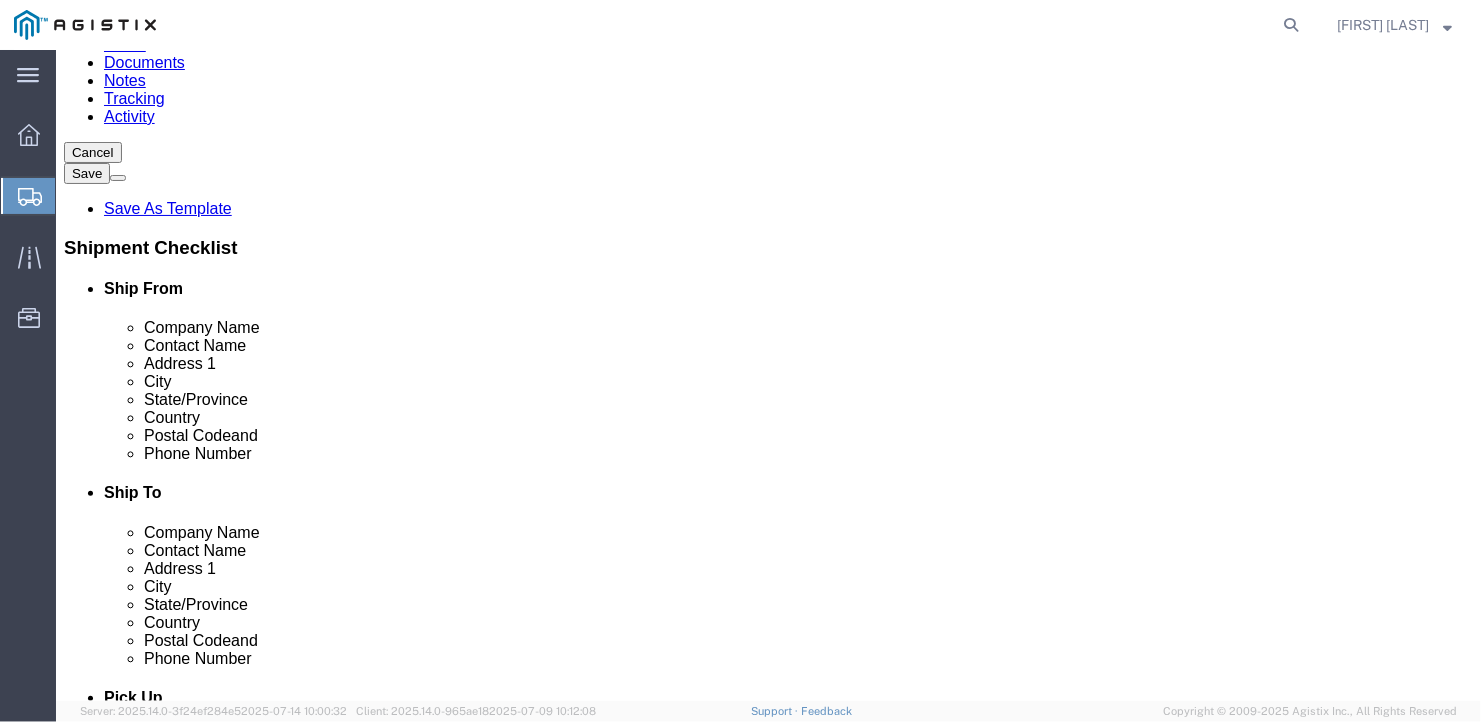 click on "Add Content" 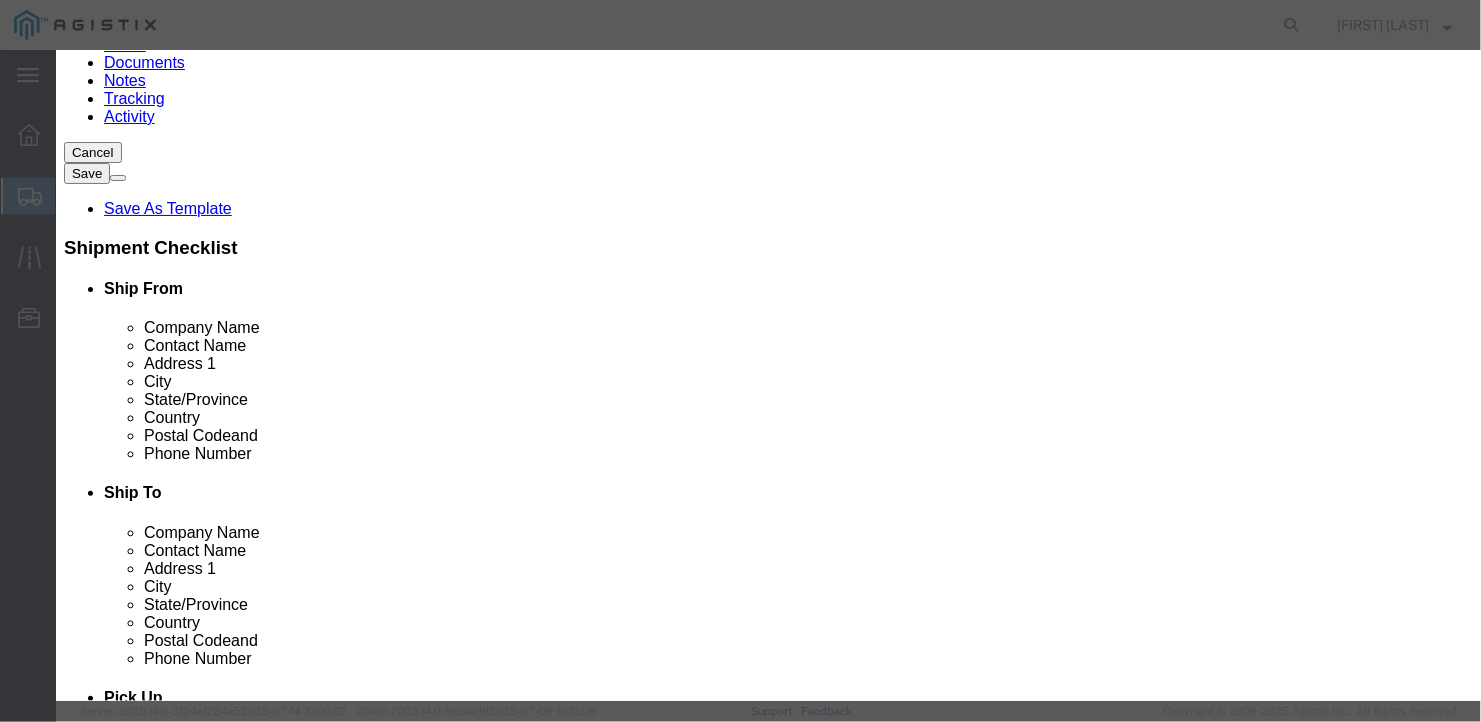 click 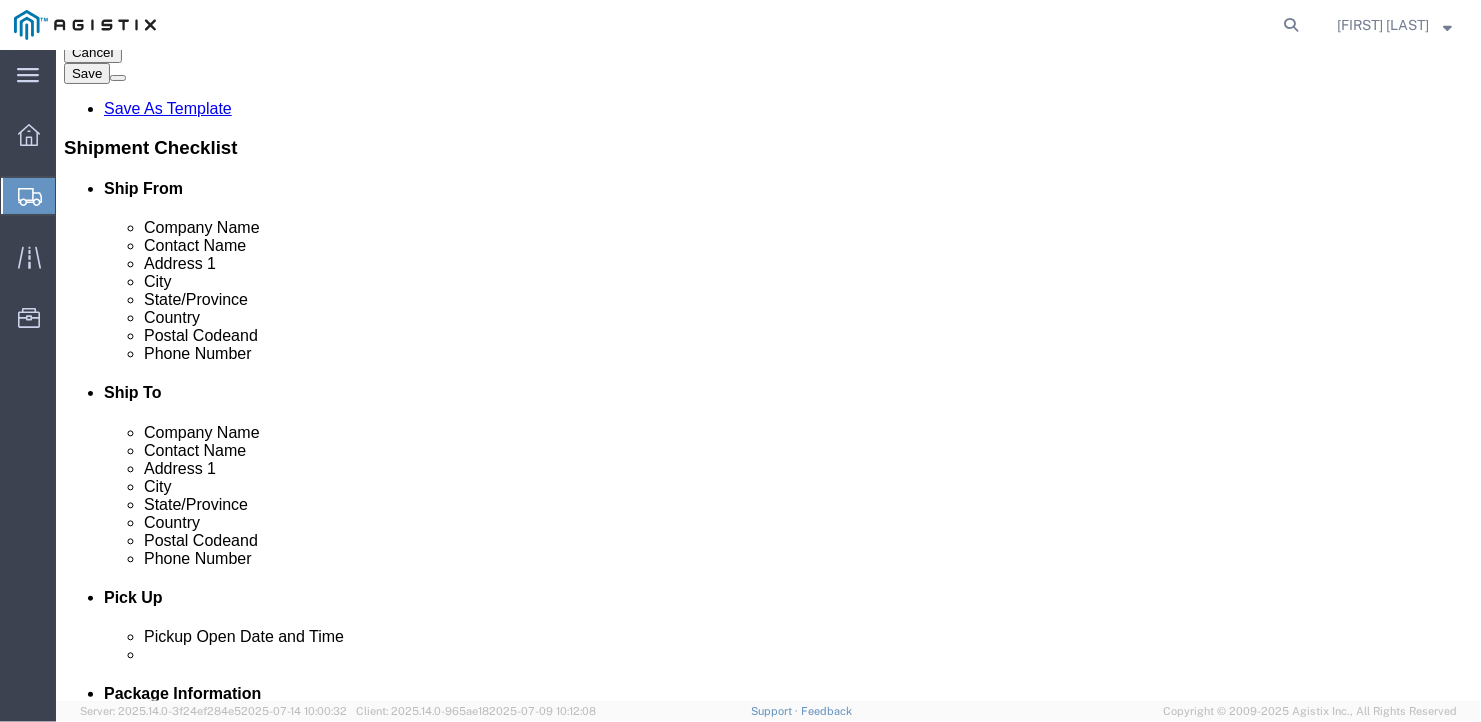scroll, scrollTop: 386, scrollLeft: 0, axis: vertical 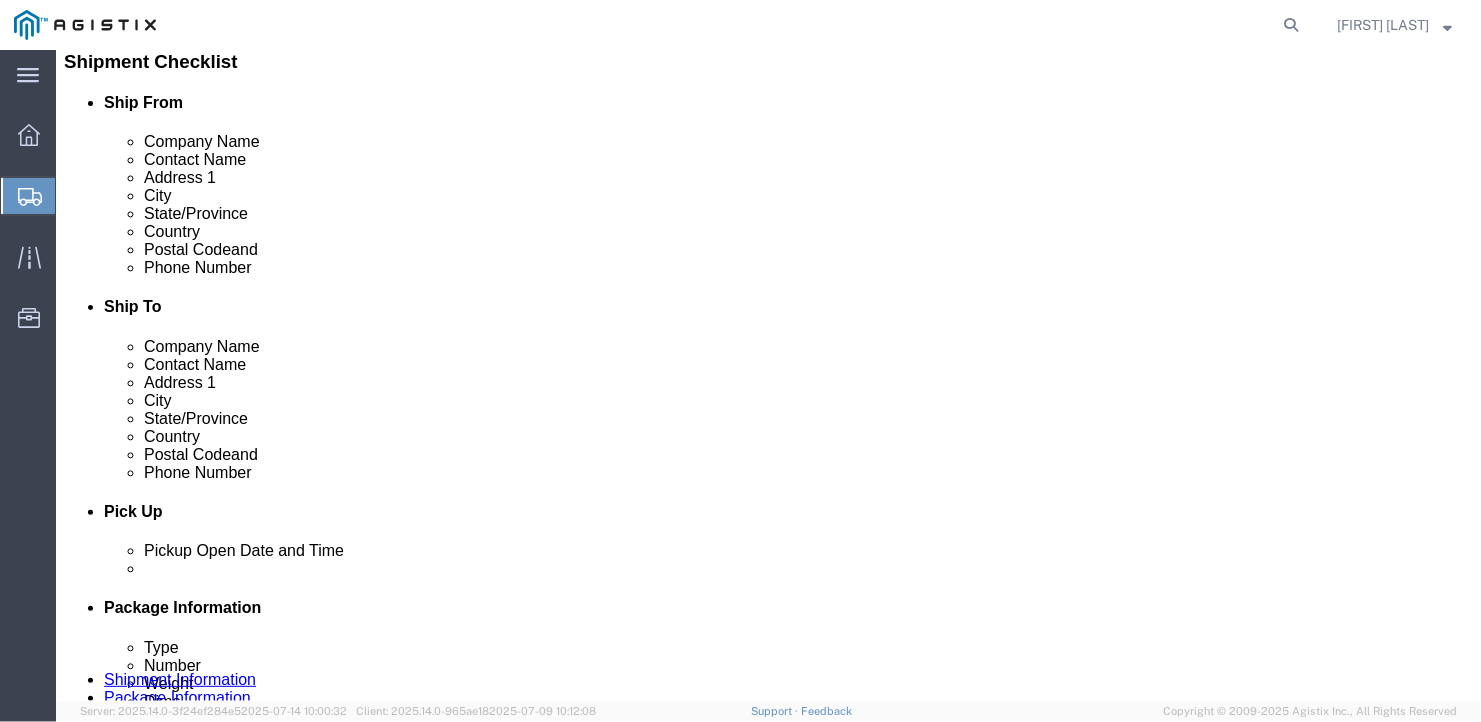 click on "Continue" 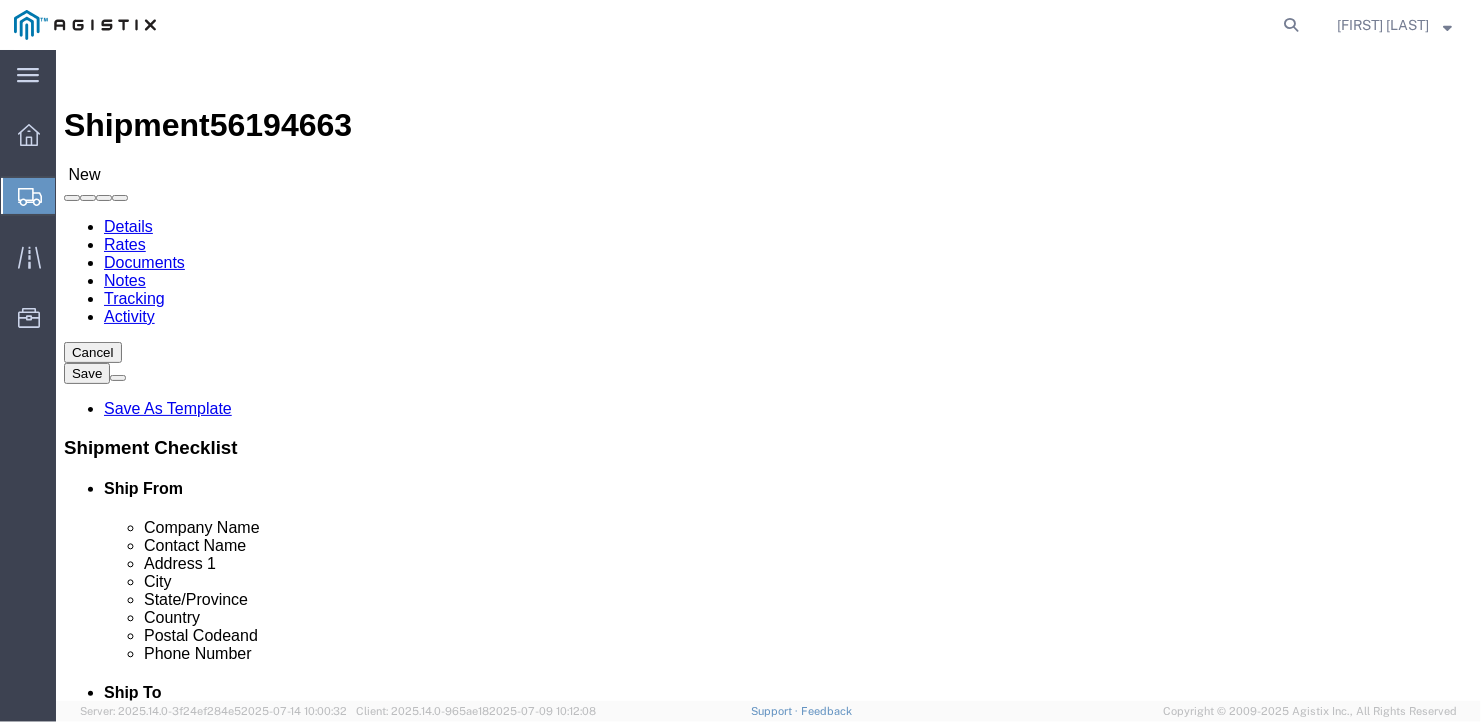 click on "Rate Shipment" 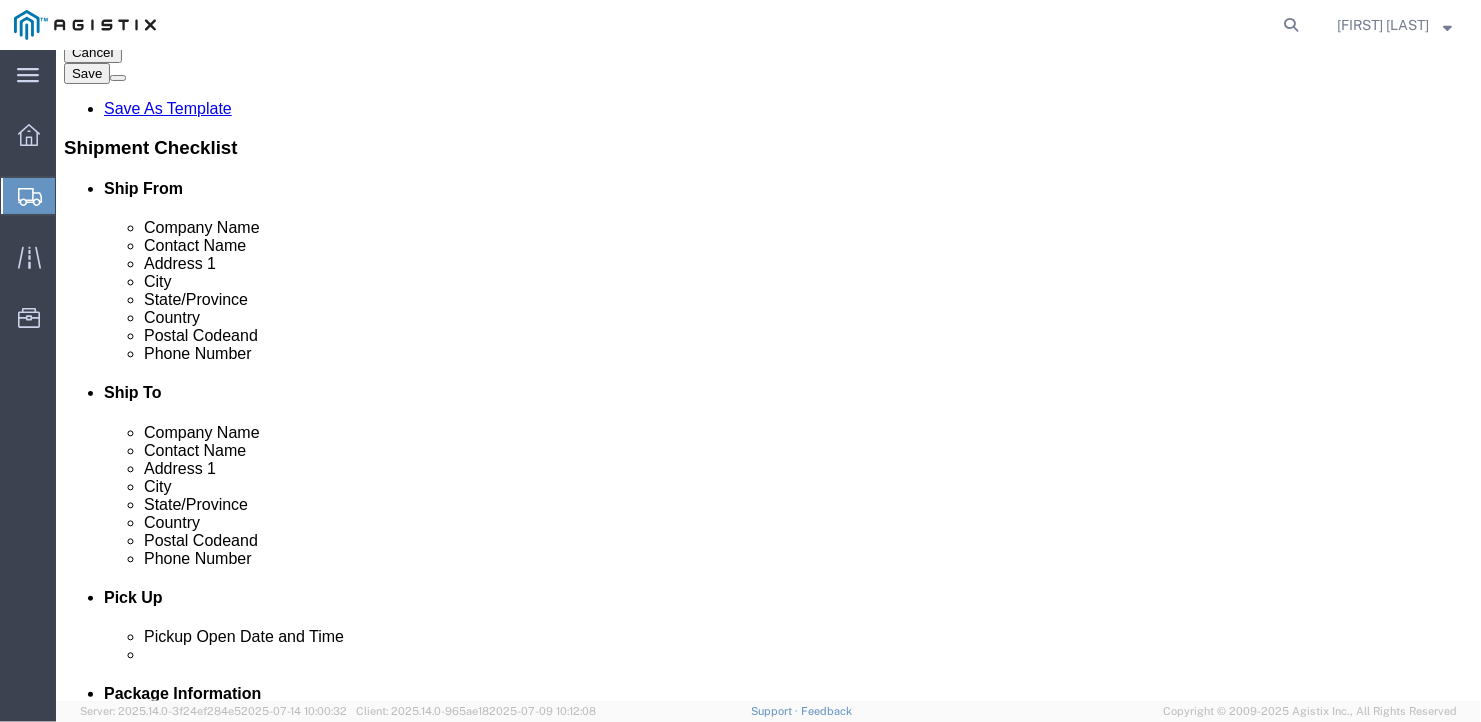 click on "Delete this content" 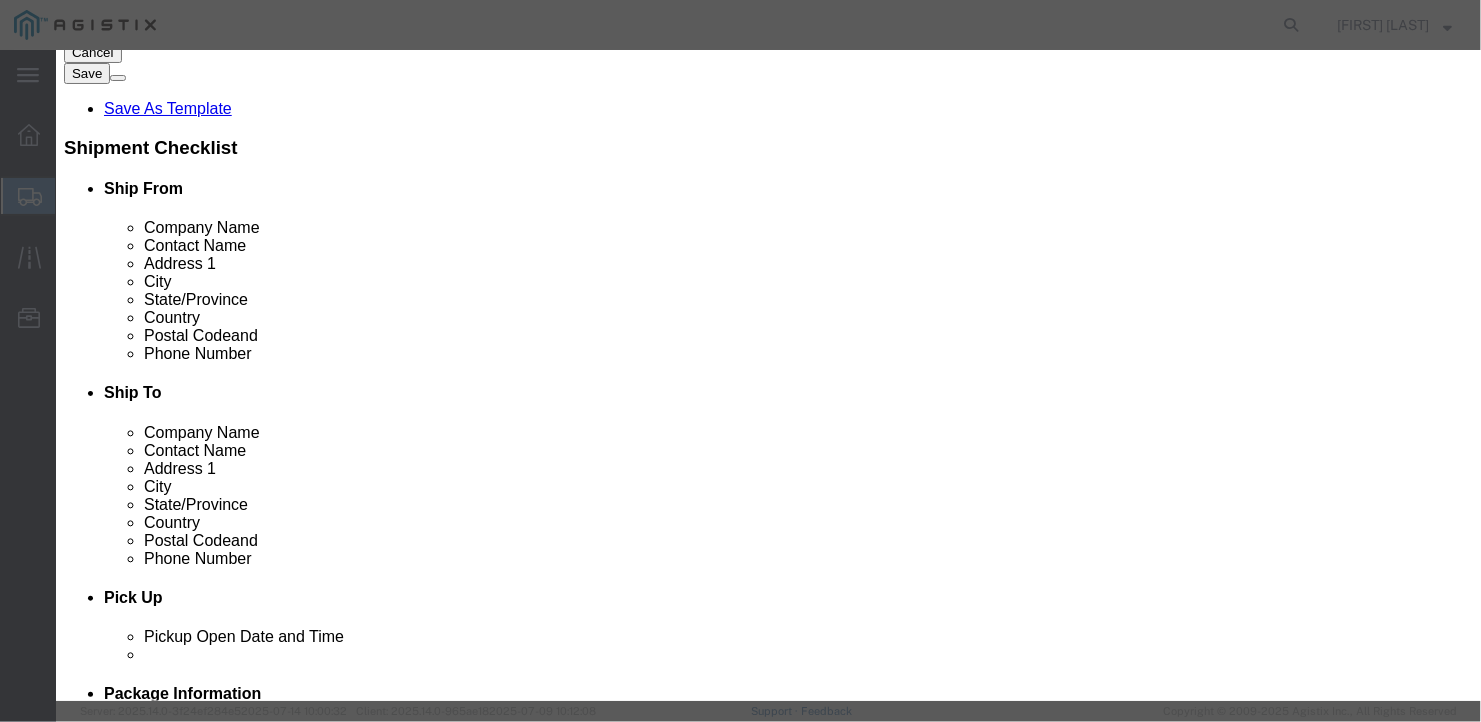 click on "Yes" 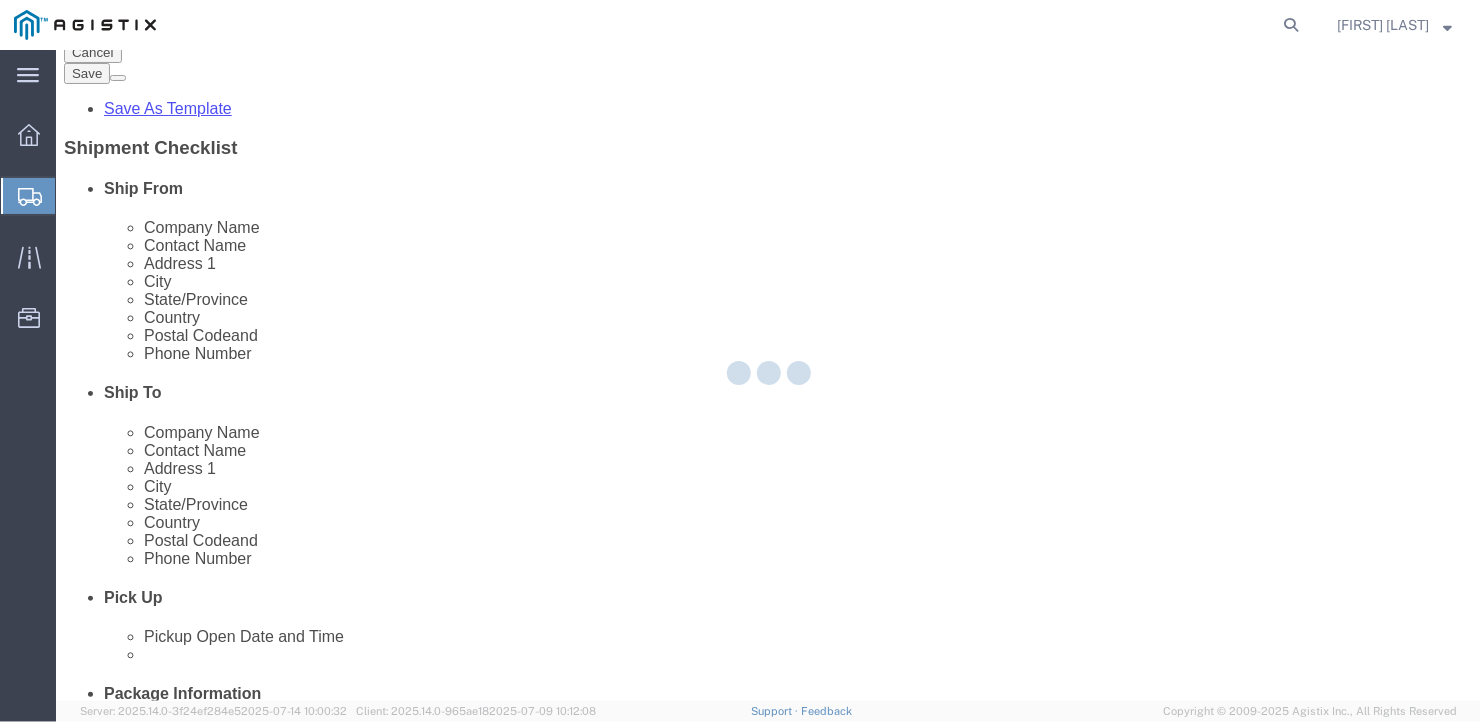 scroll, scrollTop: 7, scrollLeft: 0, axis: vertical 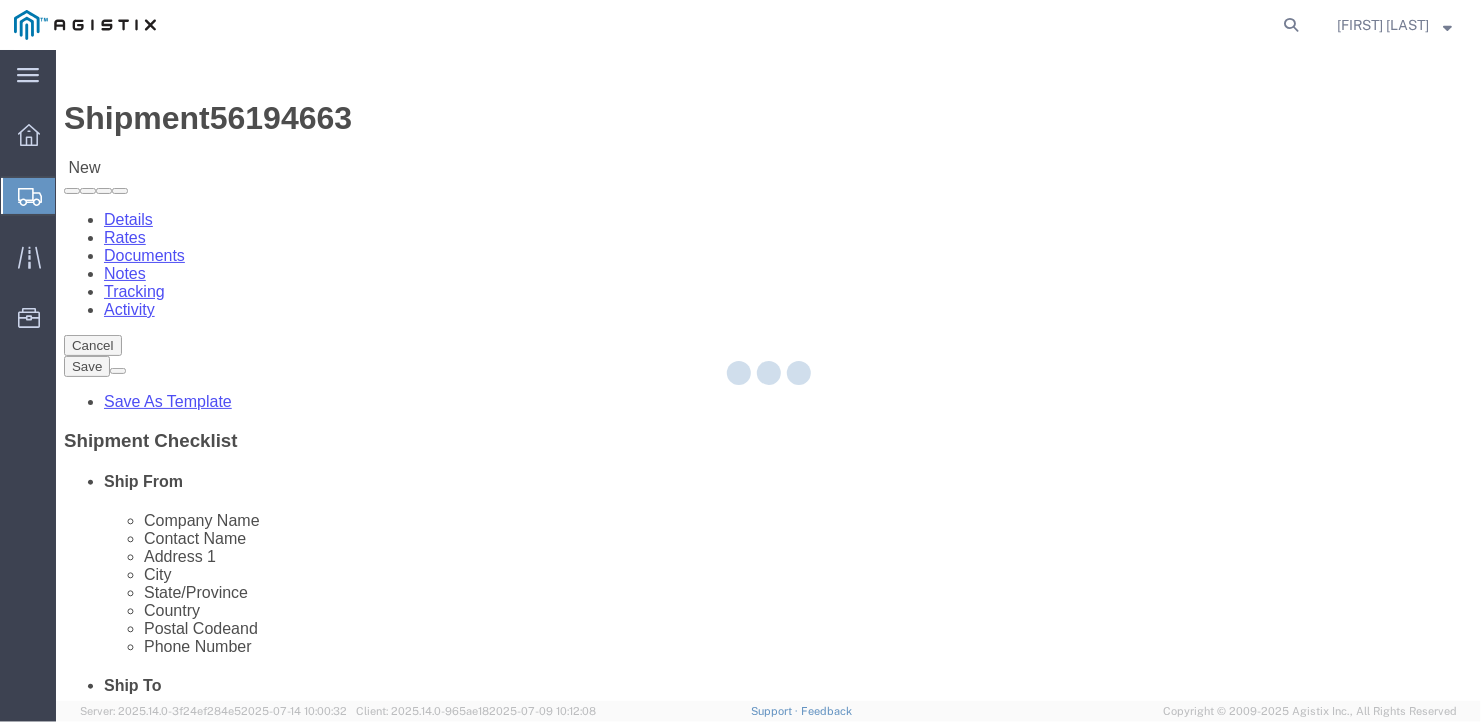 select on "BULK" 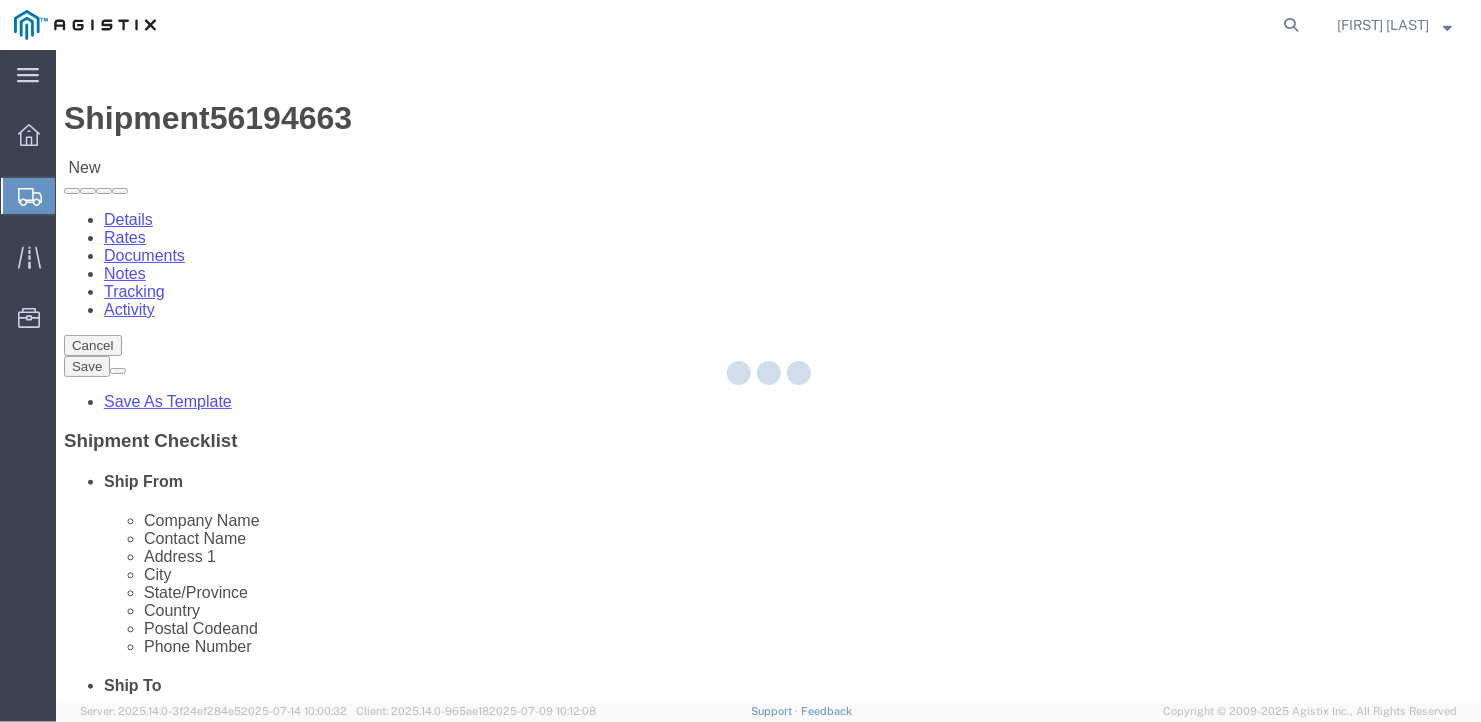 select on "CBOX" 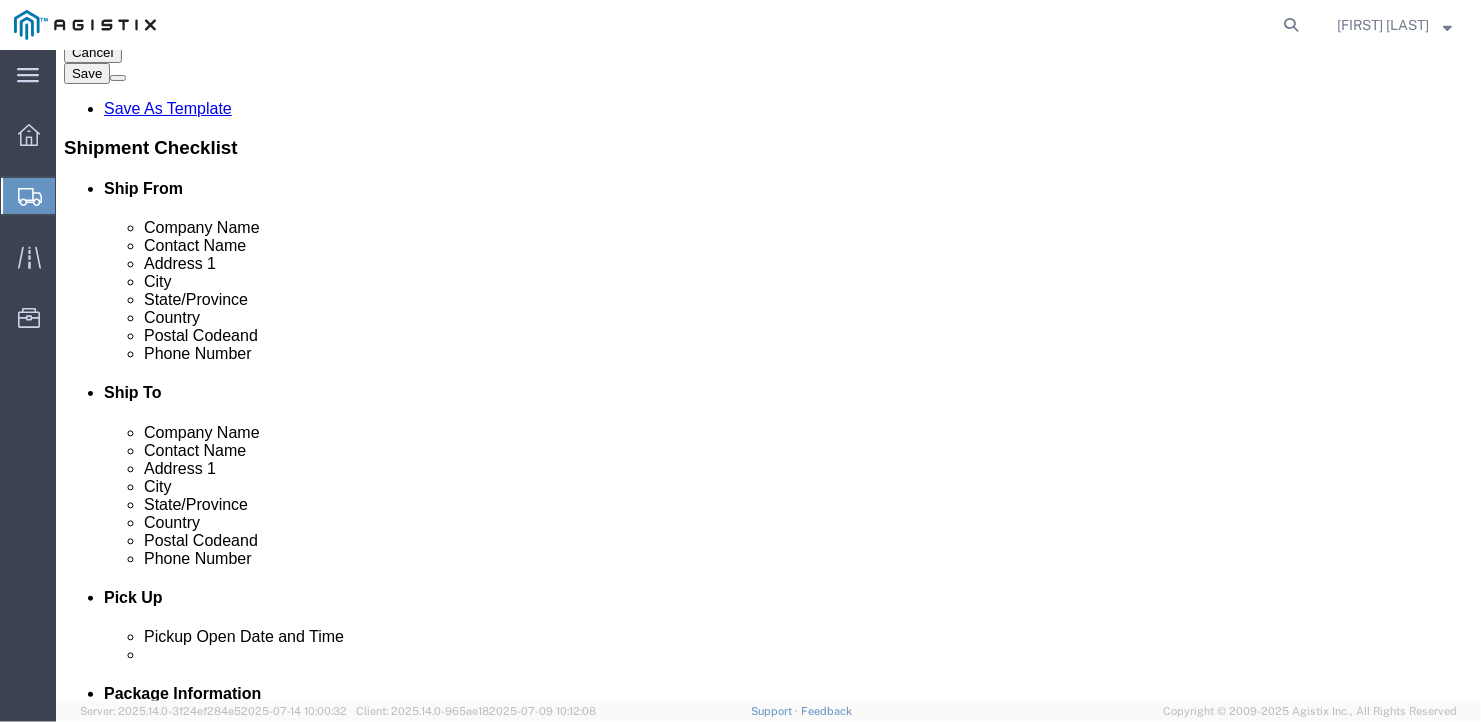 scroll, scrollTop: 200, scrollLeft: 0, axis: vertical 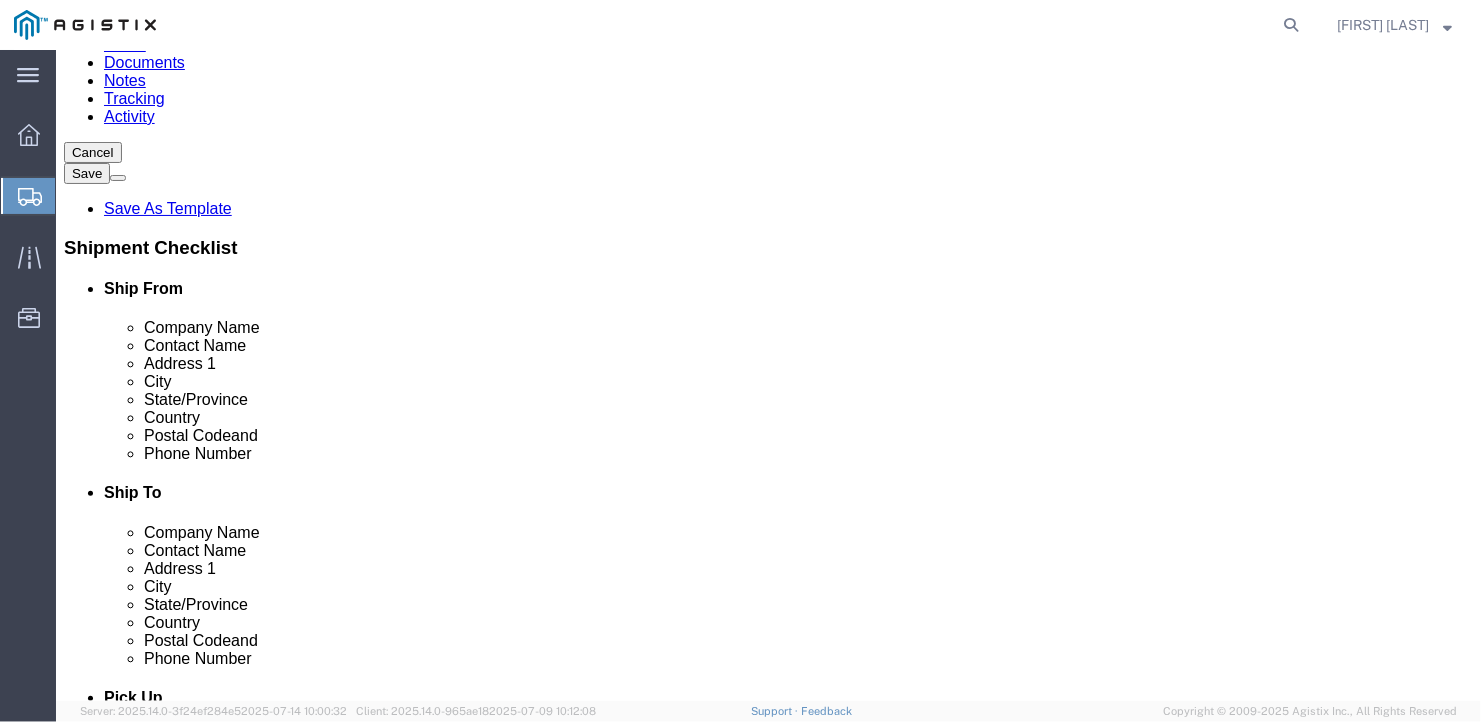 click 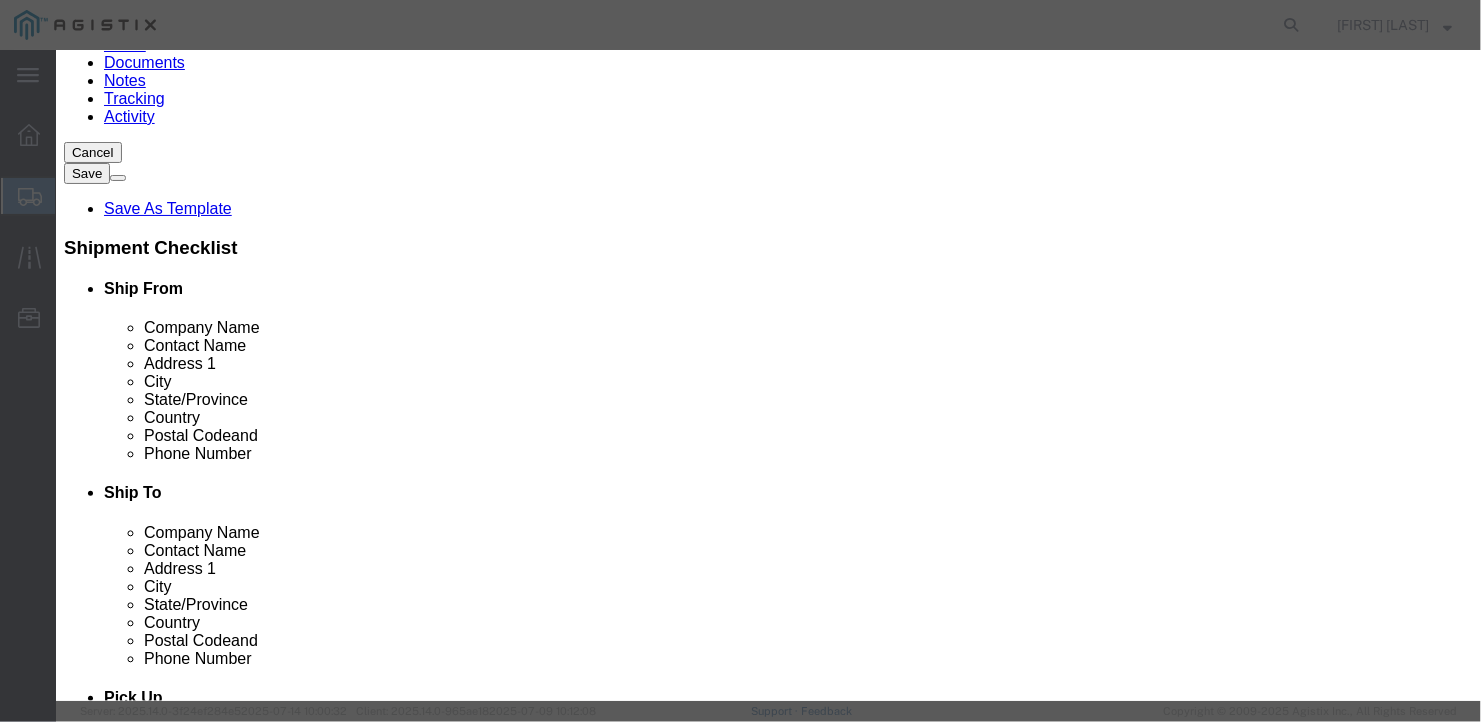 click on "Yes" 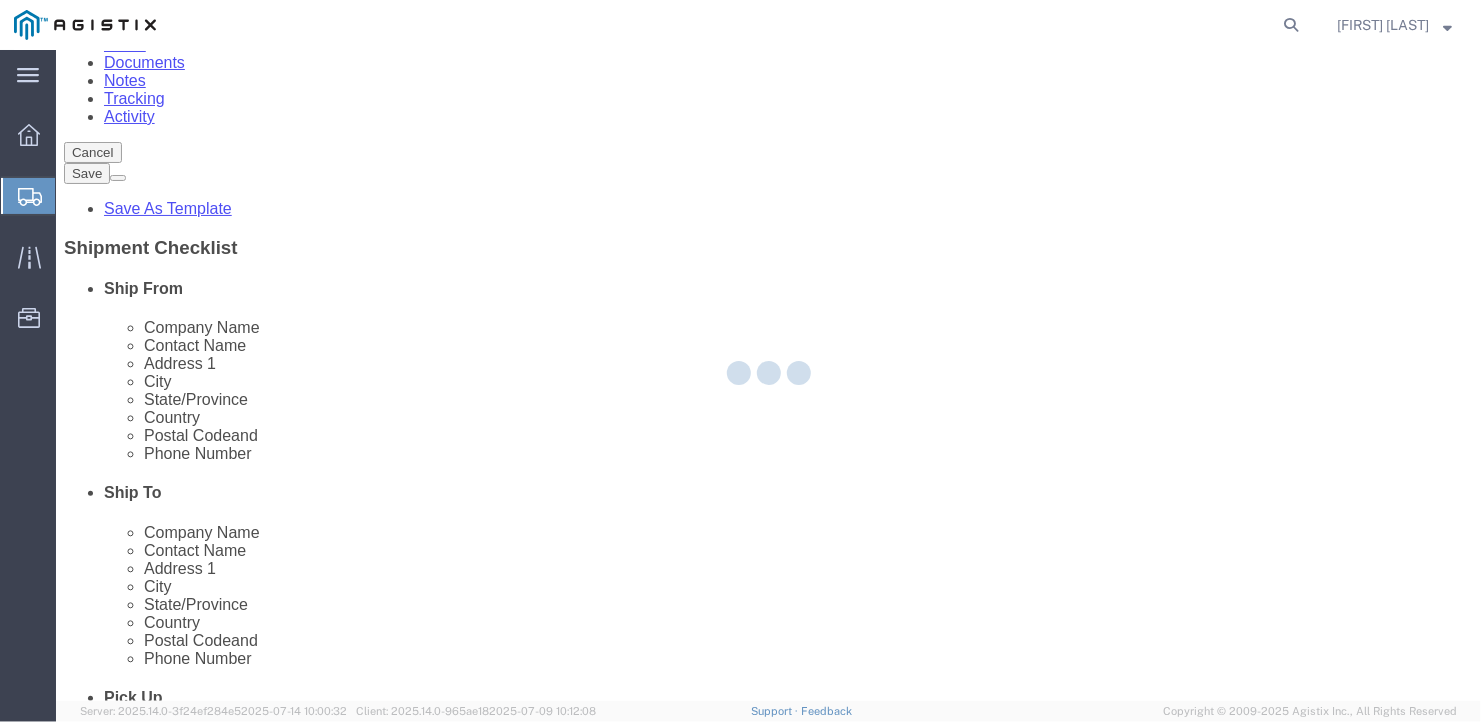 scroll, scrollTop: 72, scrollLeft: 0, axis: vertical 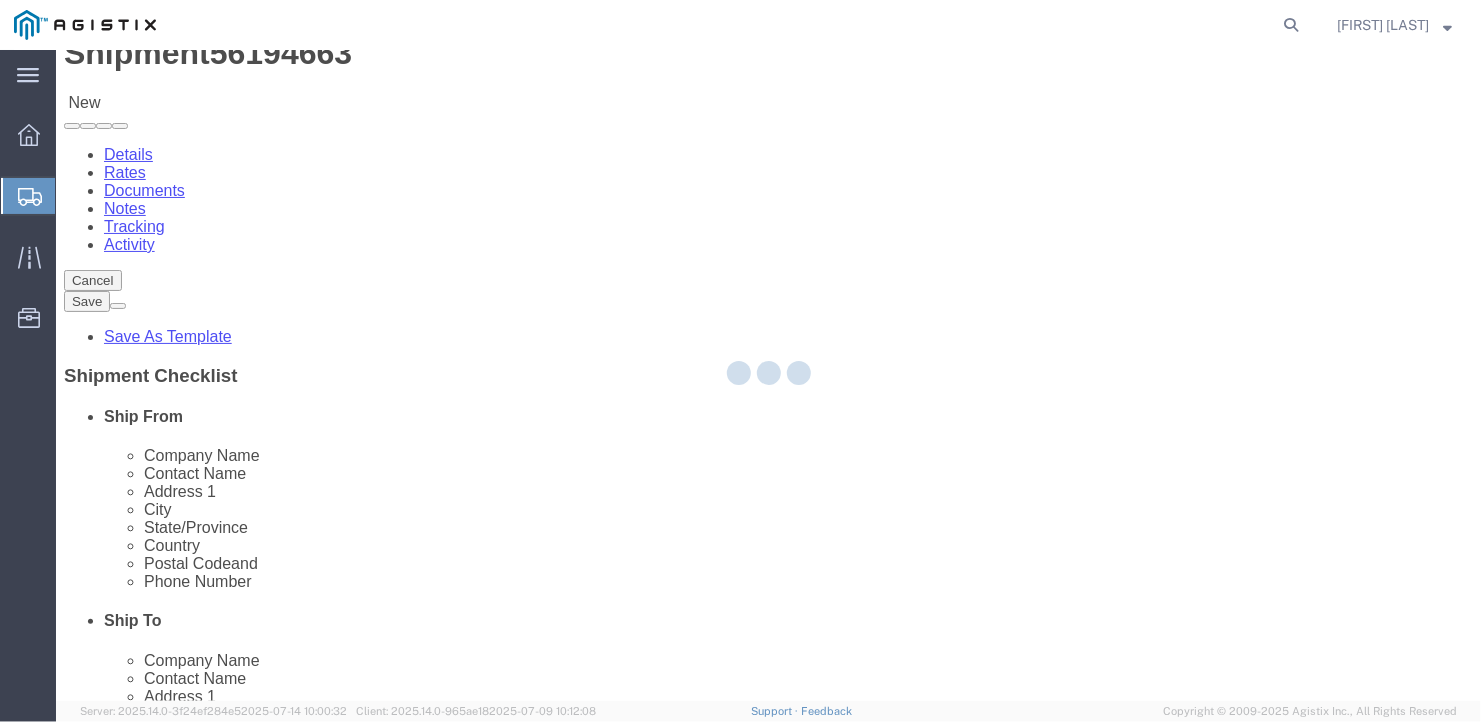 select on "BULK" 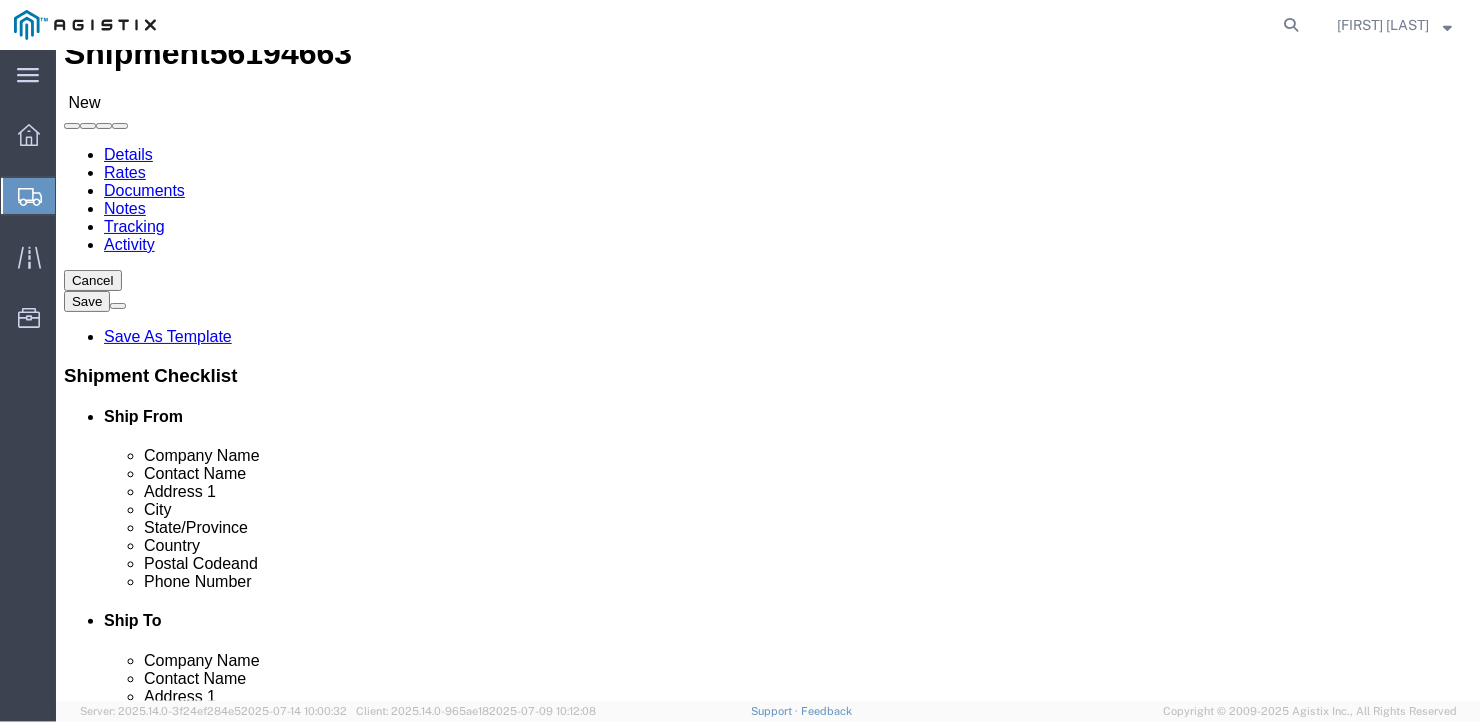 scroll, scrollTop: 241, scrollLeft: 0, axis: vertical 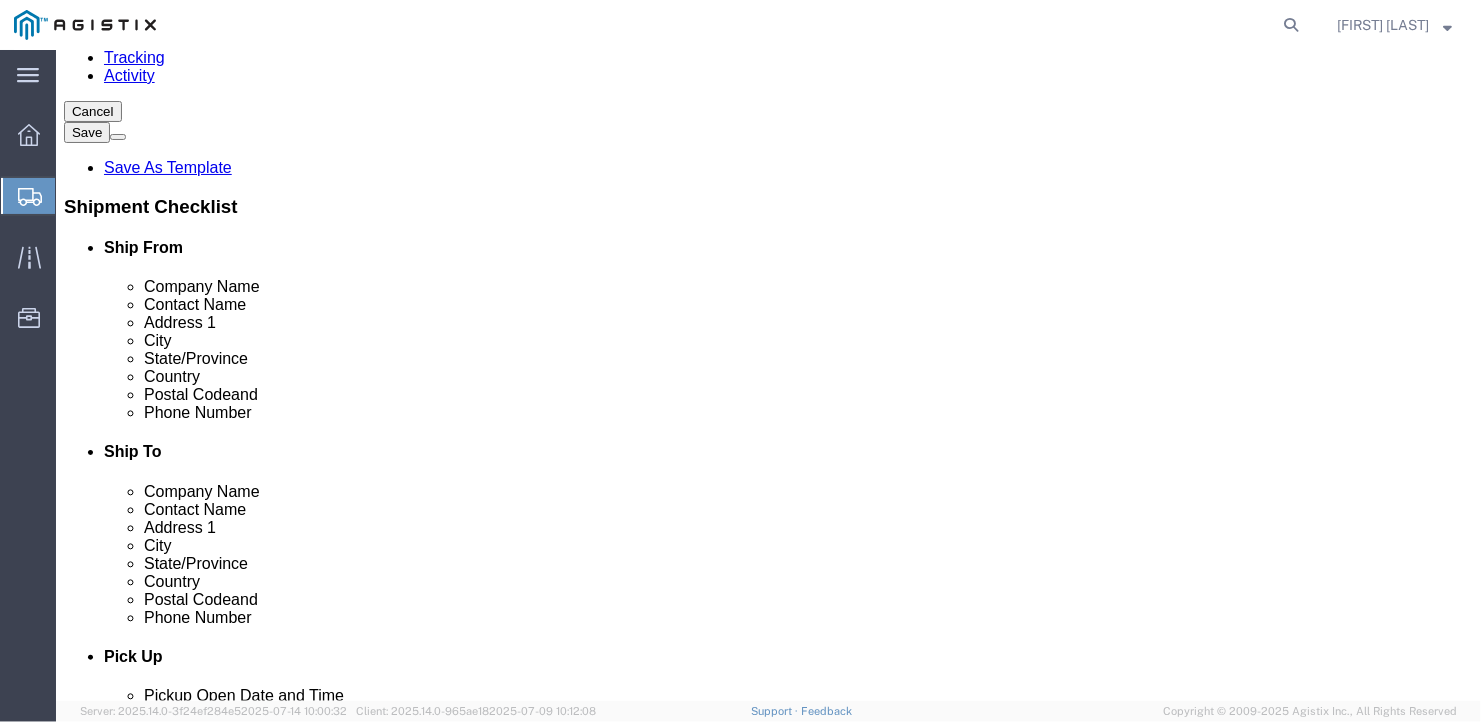 click on "Continue" 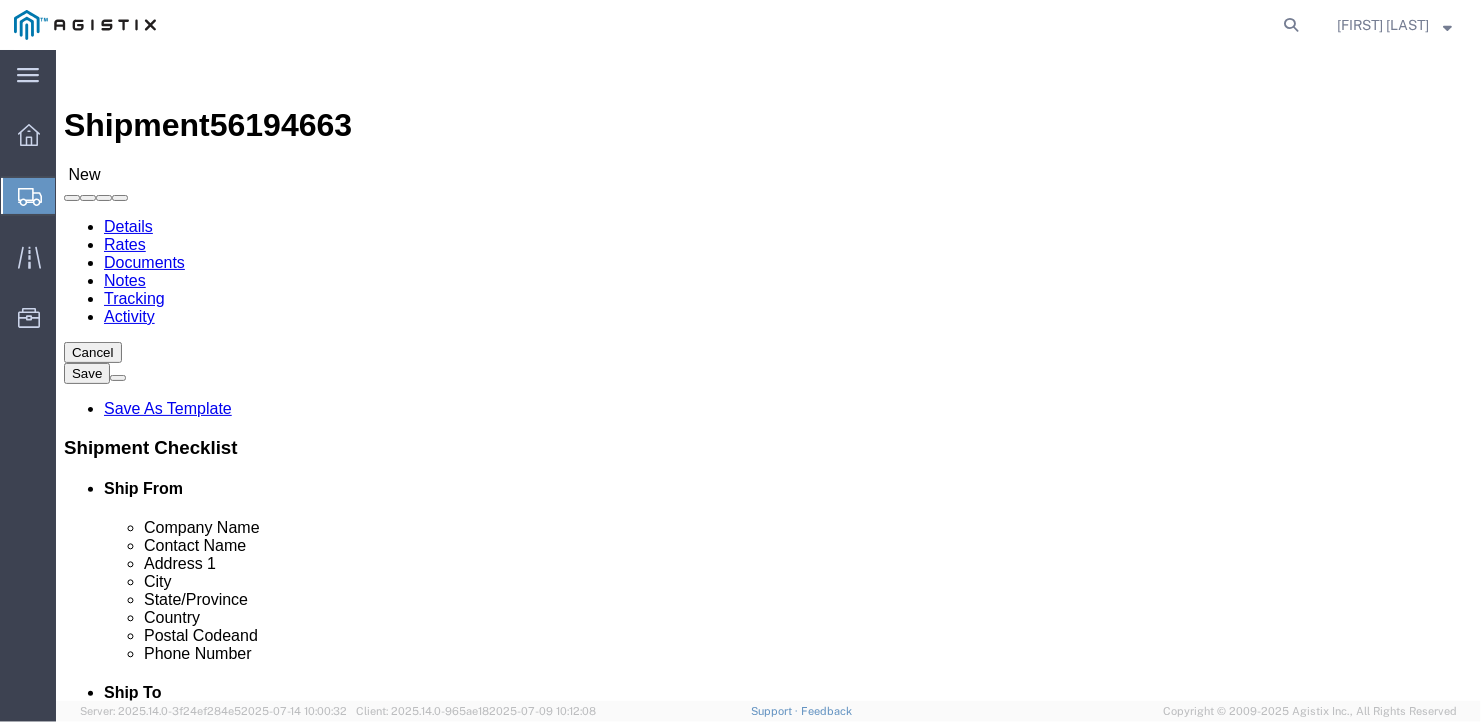 click on "Previous" 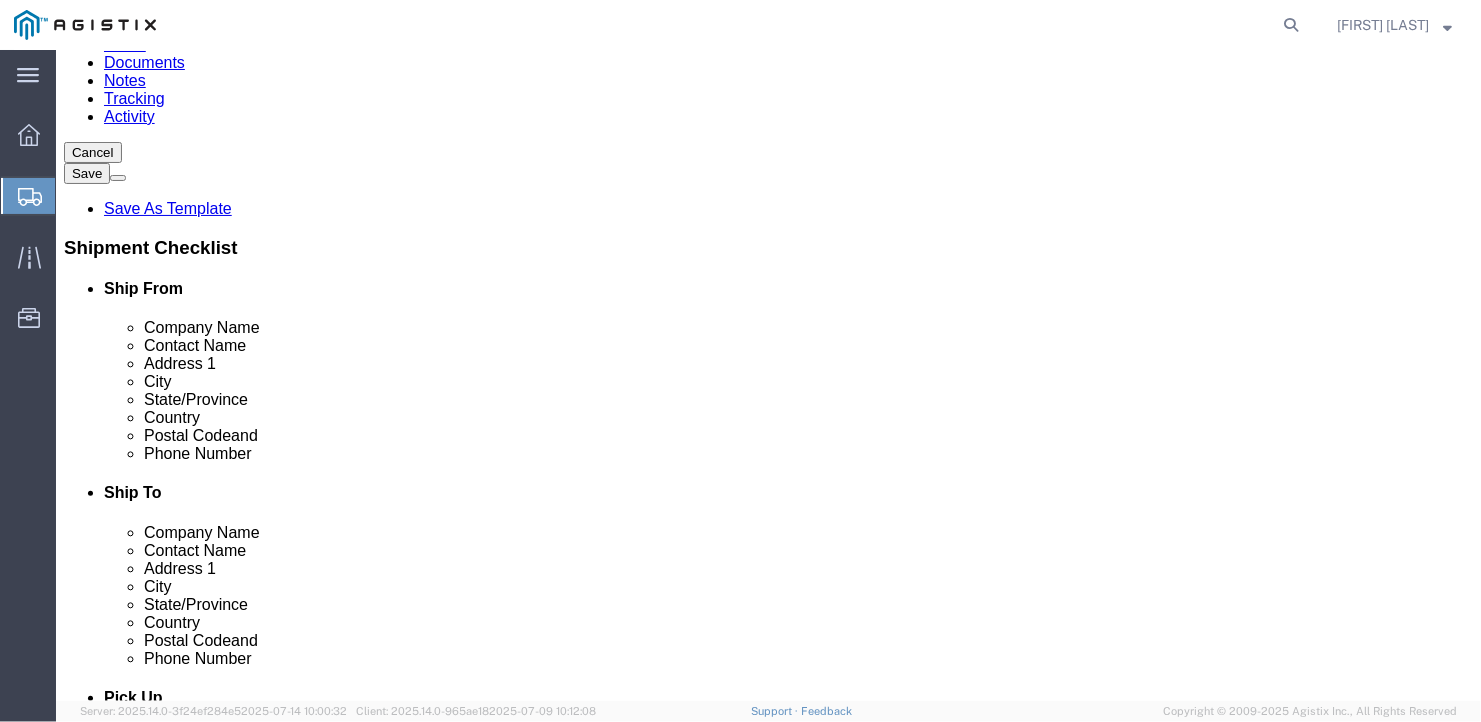 scroll, scrollTop: 241, scrollLeft: 0, axis: vertical 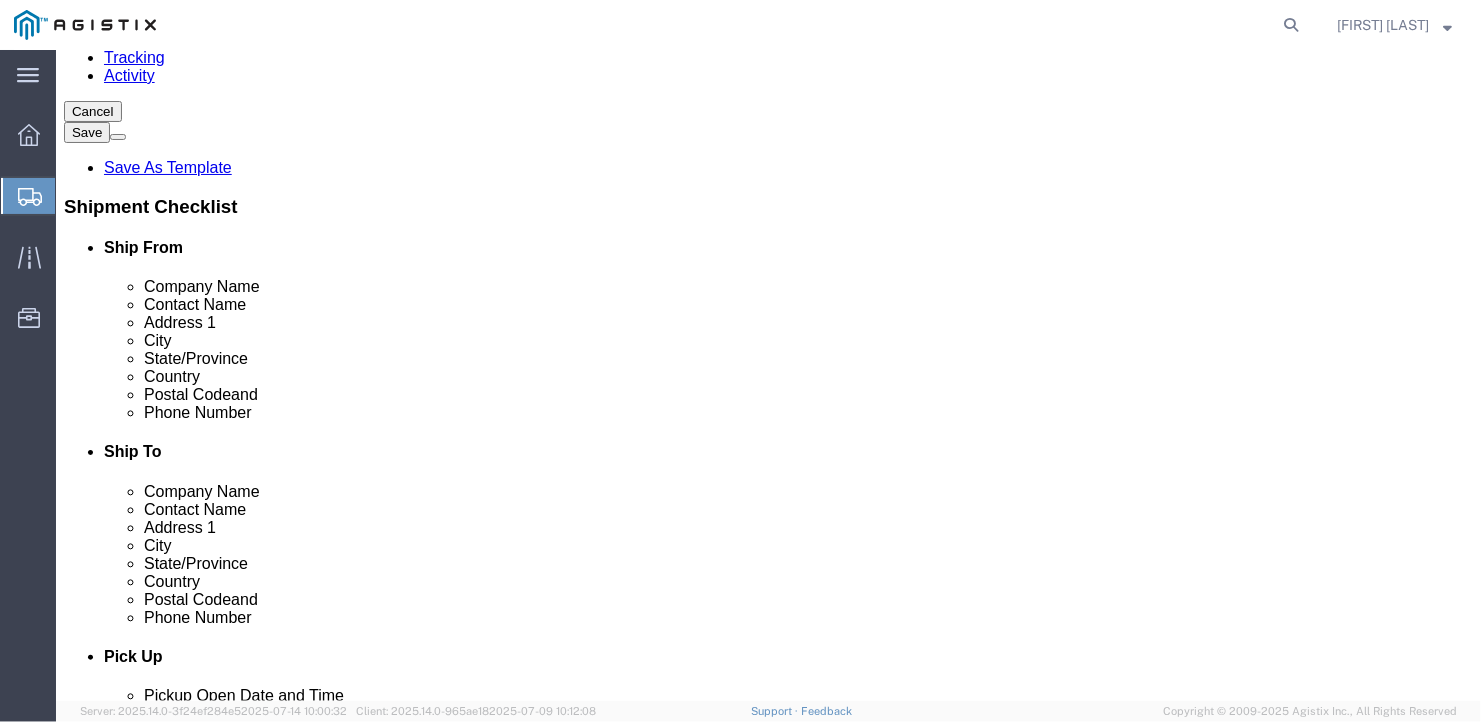click on "Rate Shipment" 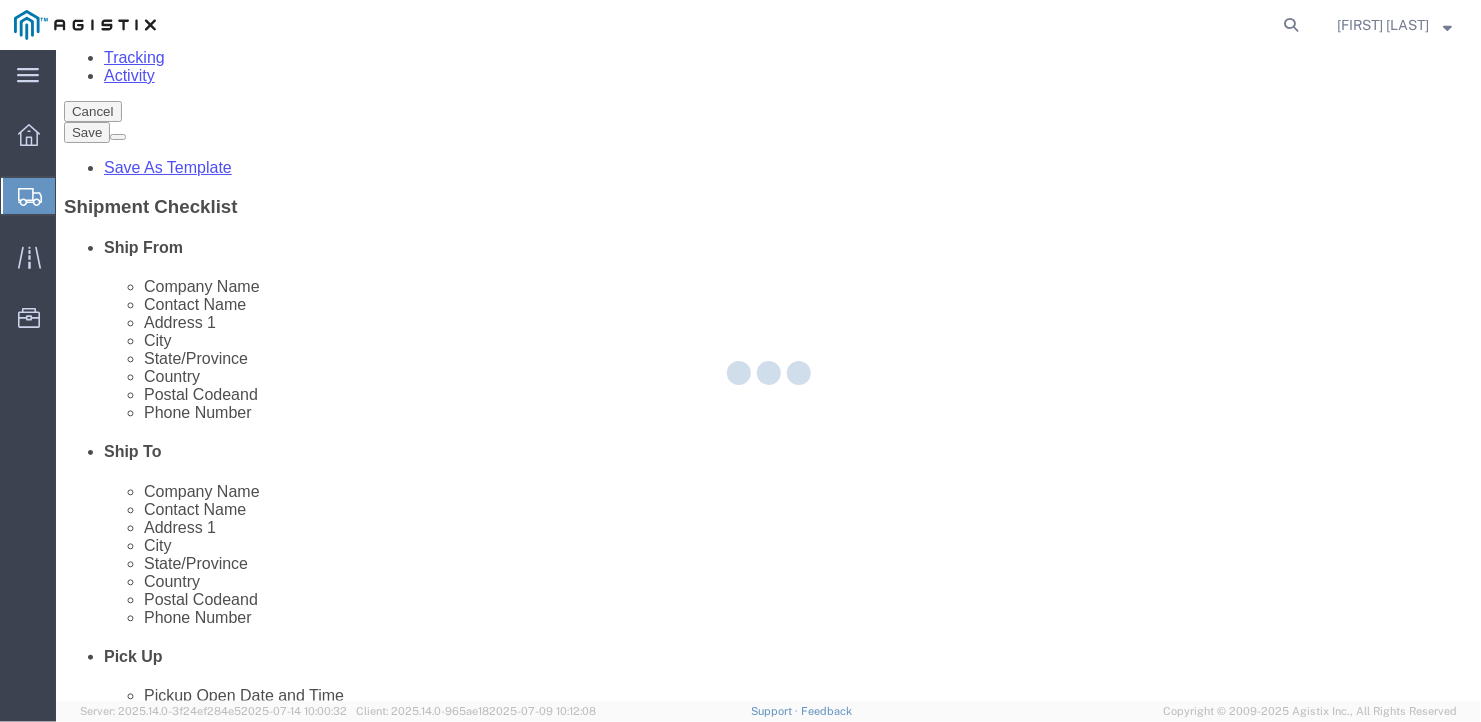 scroll, scrollTop: 0, scrollLeft: 0, axis: both 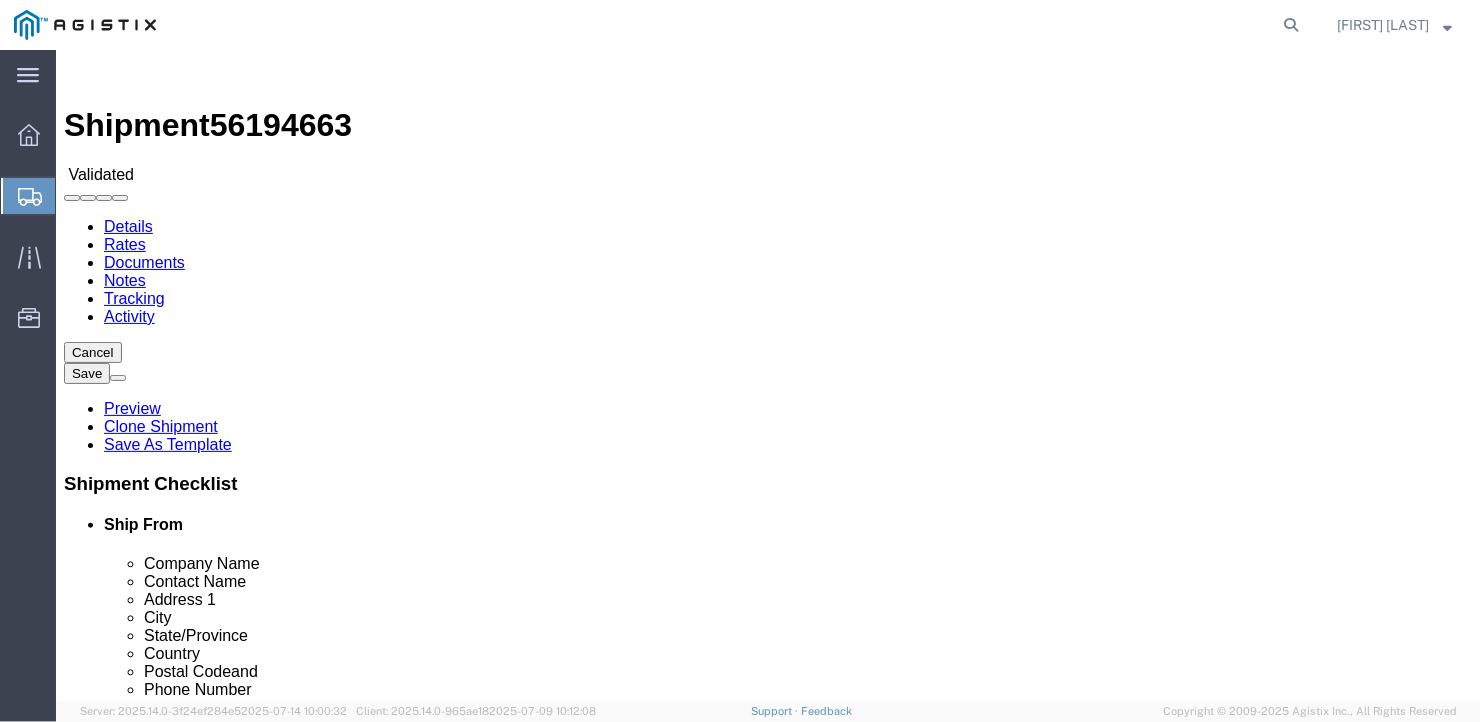click on "Book Manually" at bounding box center (114, 1185) 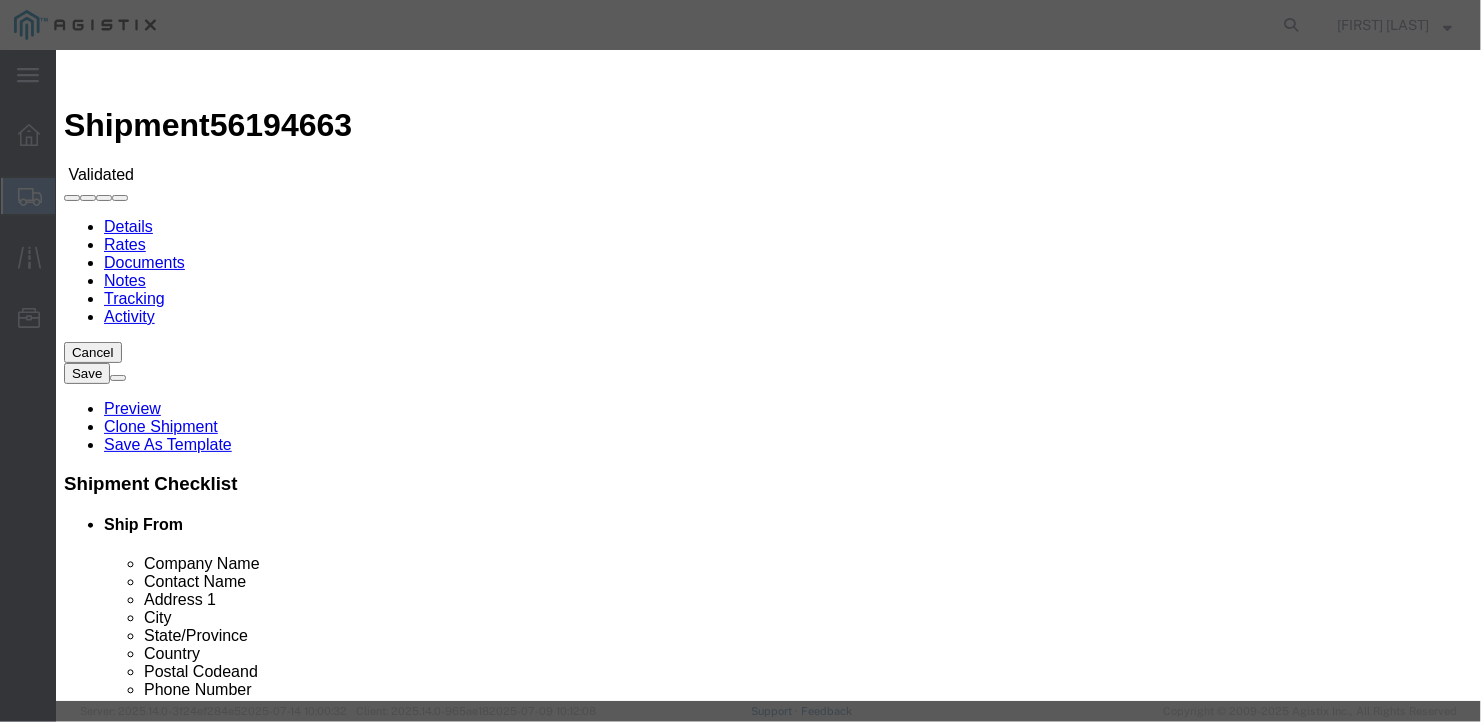 click on "Select [LAST]" at bounding box center [142, 1291] 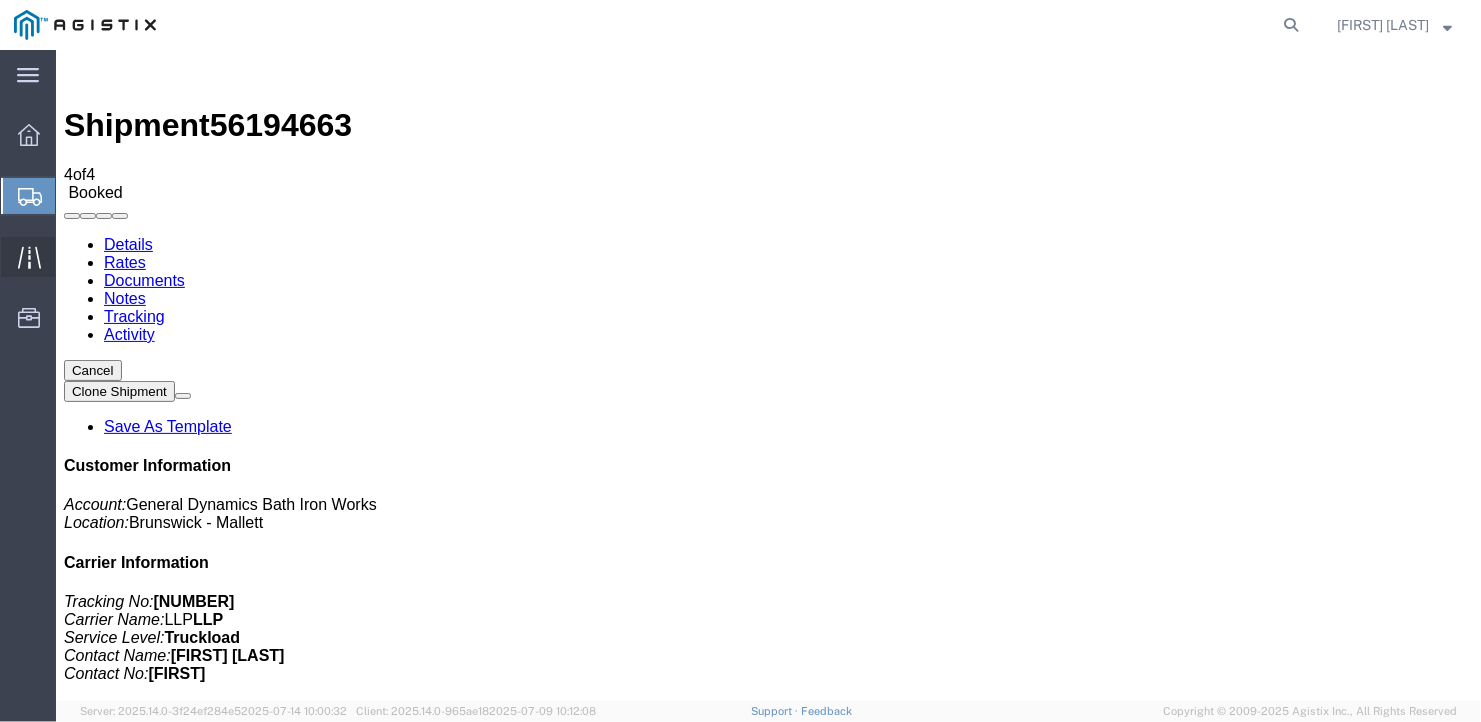 click on "Traffic" 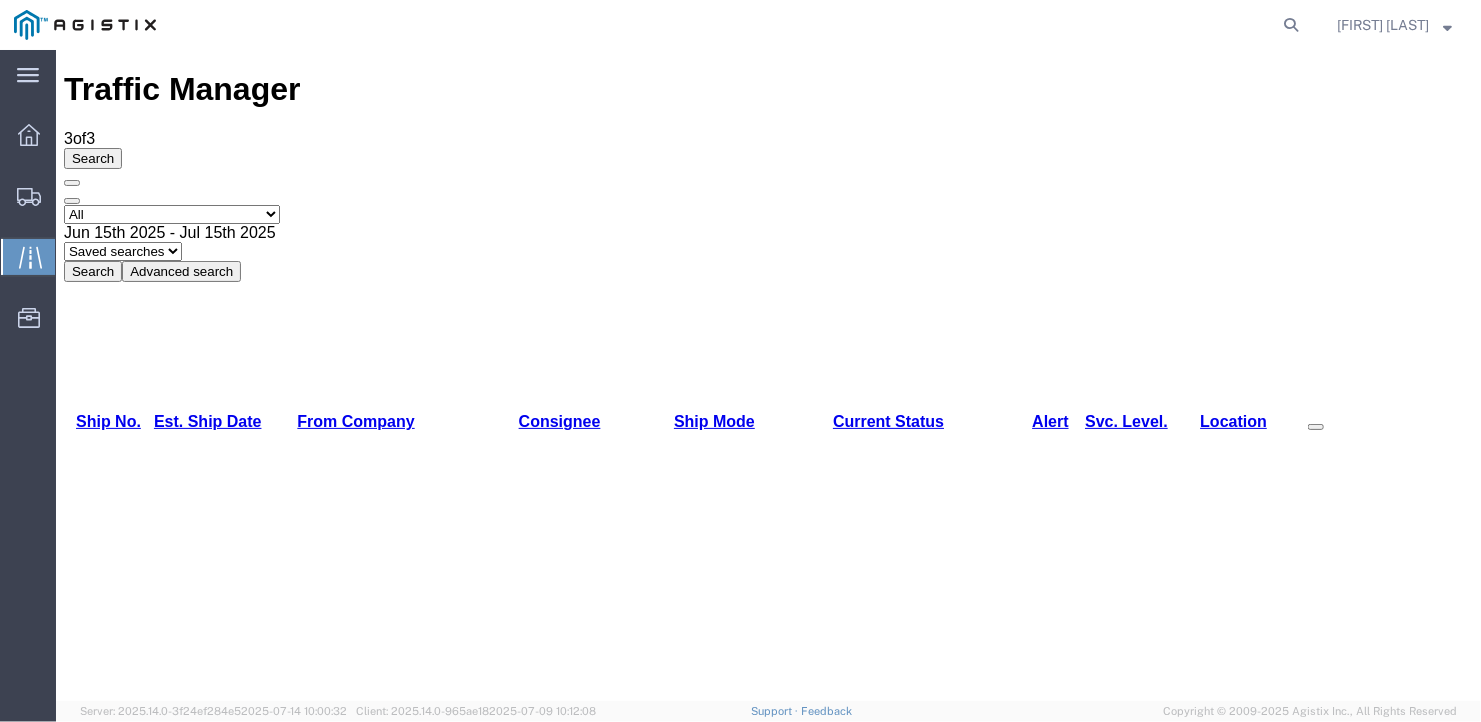 click on "Print Detail" at bounding box center (1424, 934) 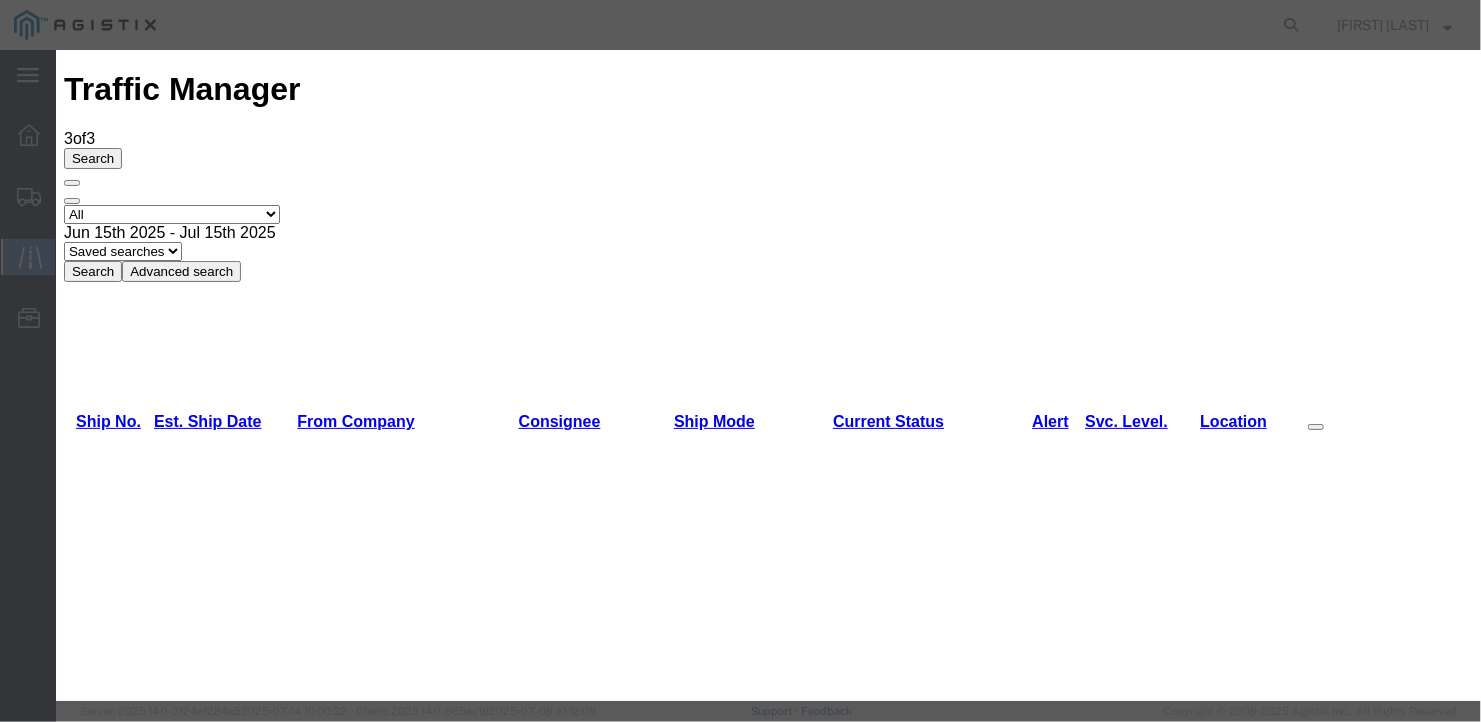 type on "07/15/2025" 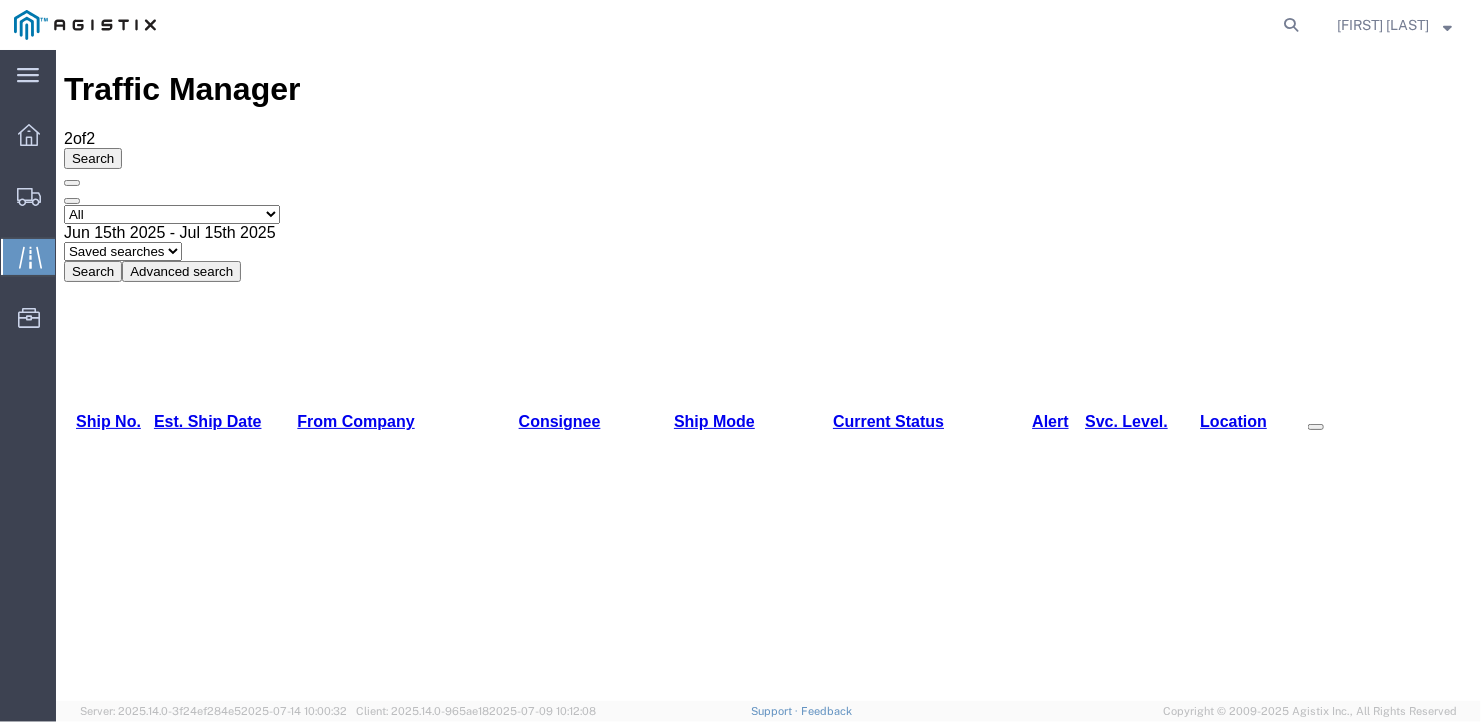 click on "[NUMBER]" at bounding box center [102, 889] 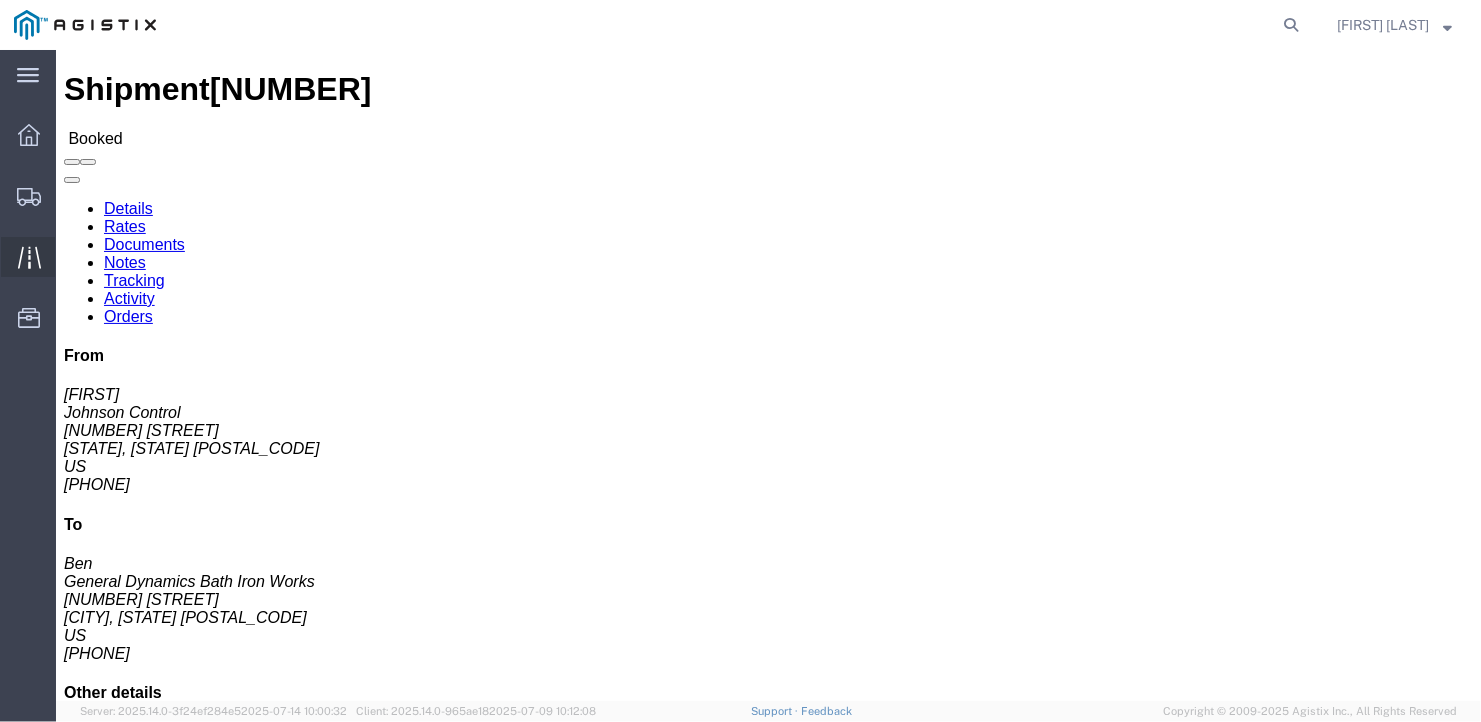 click 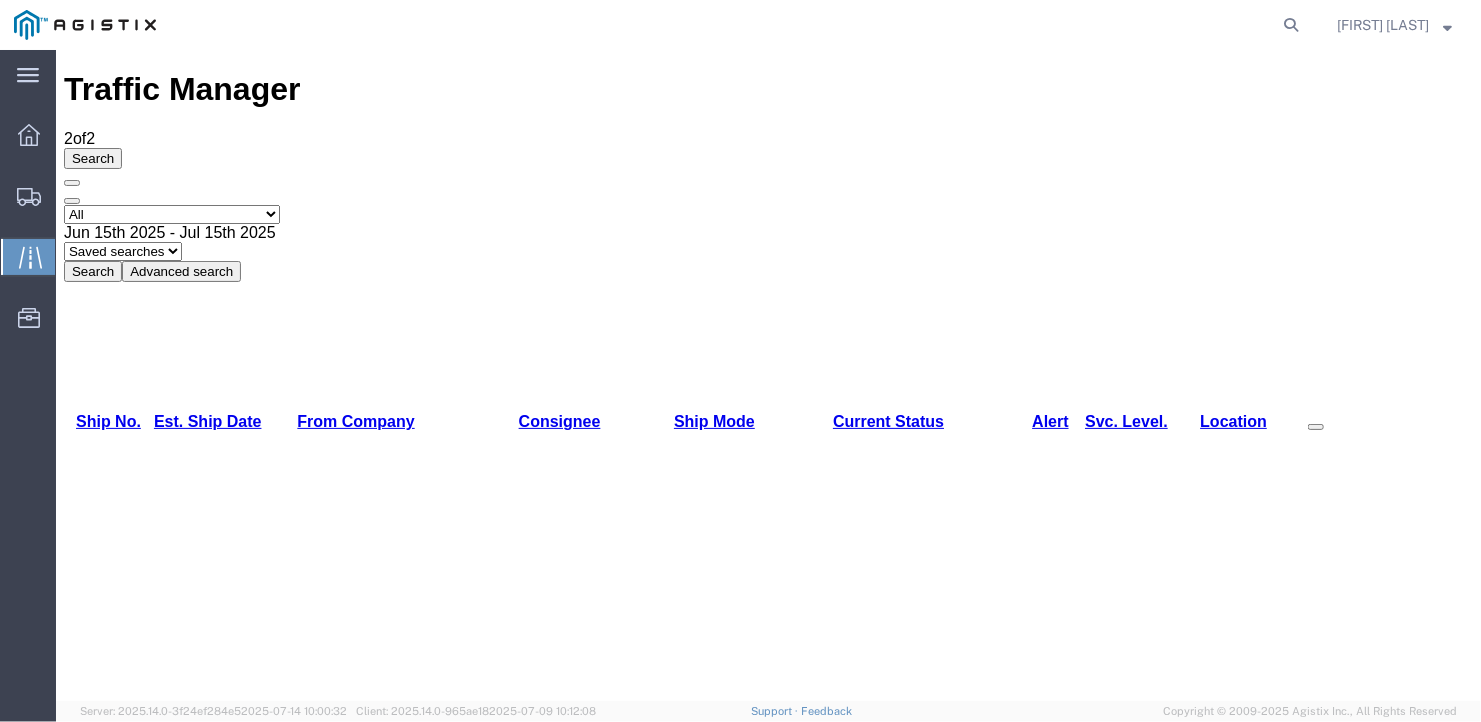 click on "Update Tracking" at bounding box center (1434, 898) 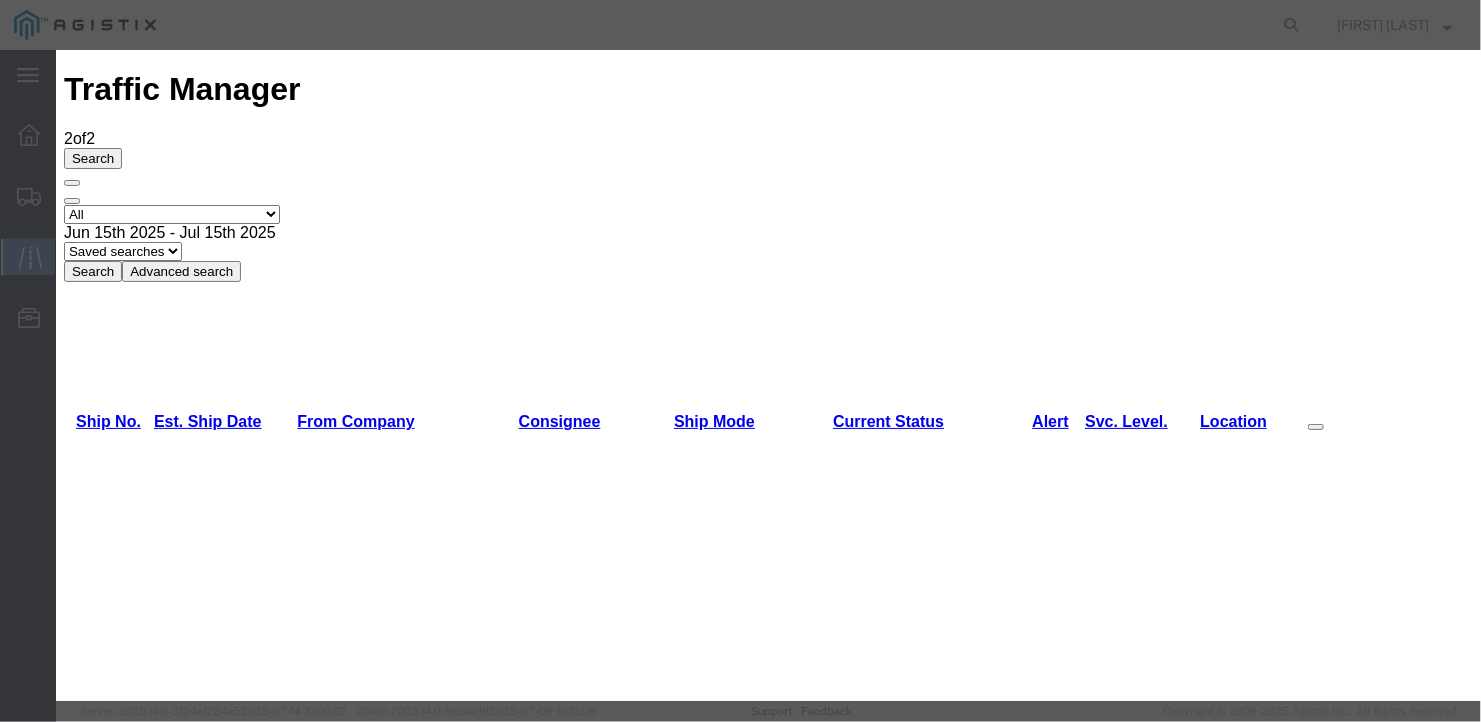 type on "07/15/2025" 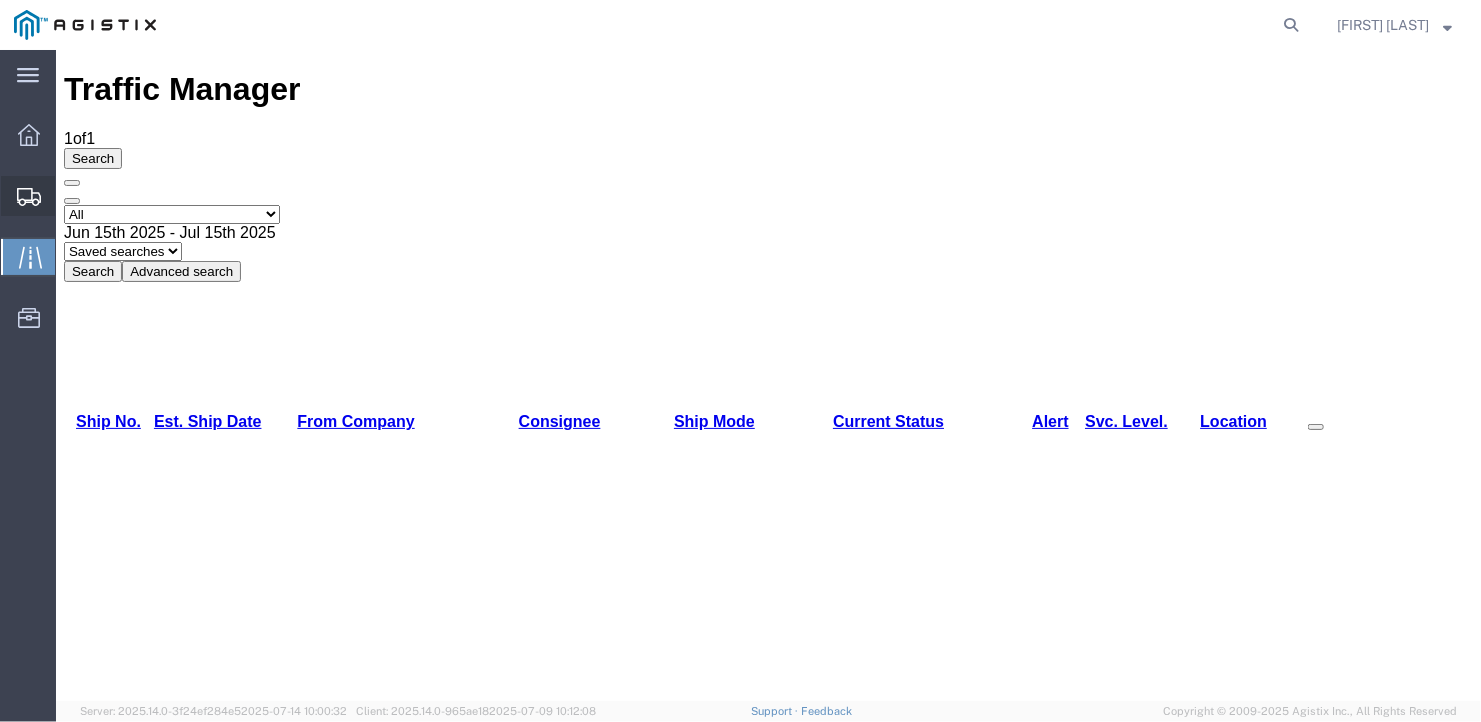 click on "Create Shipment" 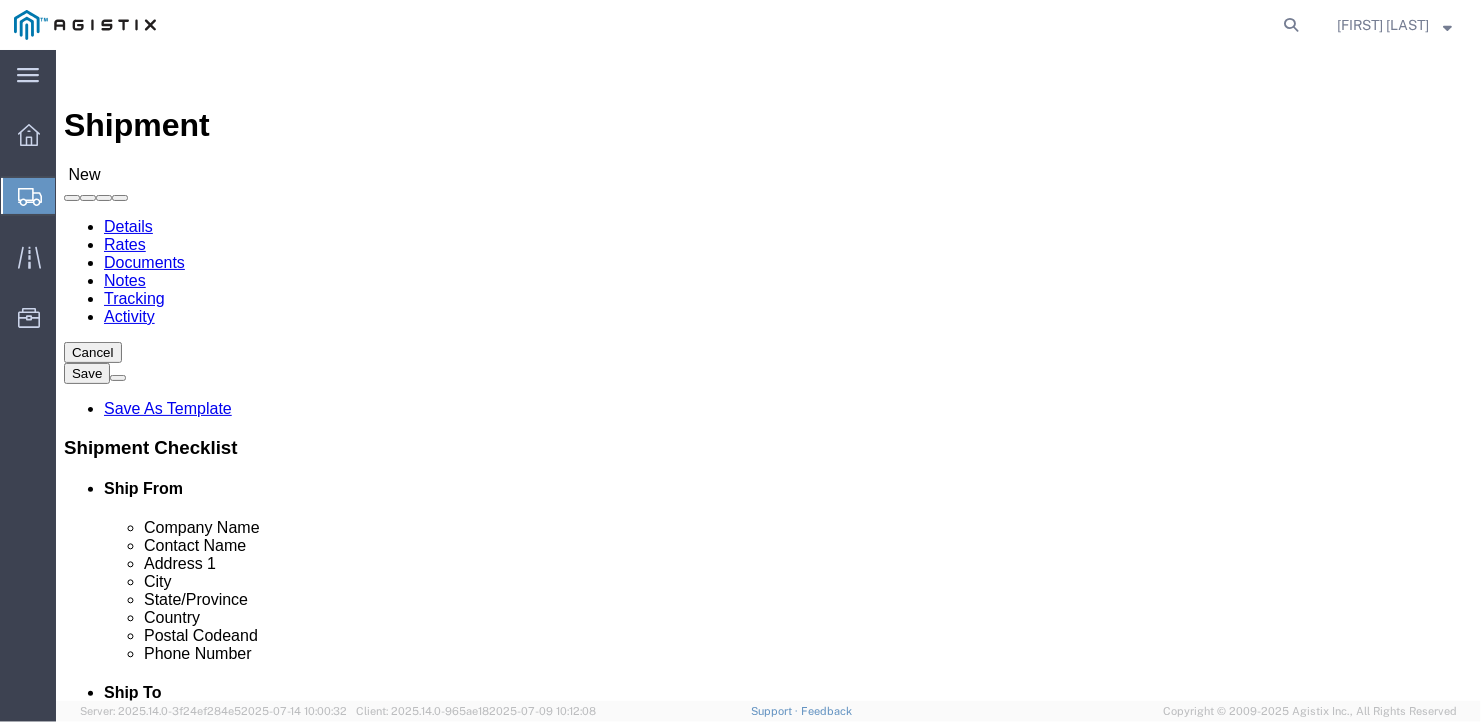 click on "Select General Dynamics Bath Iron Works" 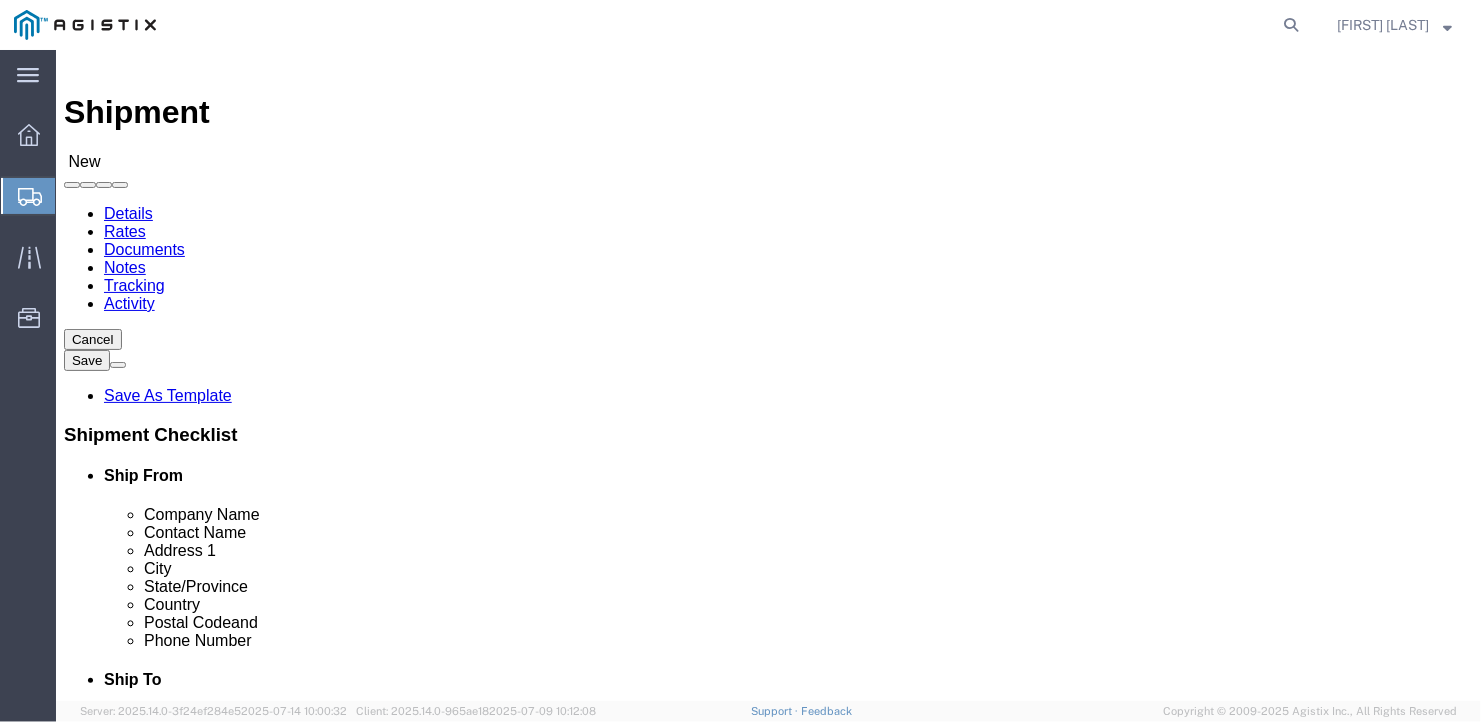 scroll, scrollTop: 363, scrollLeft: 0, axis: vertical 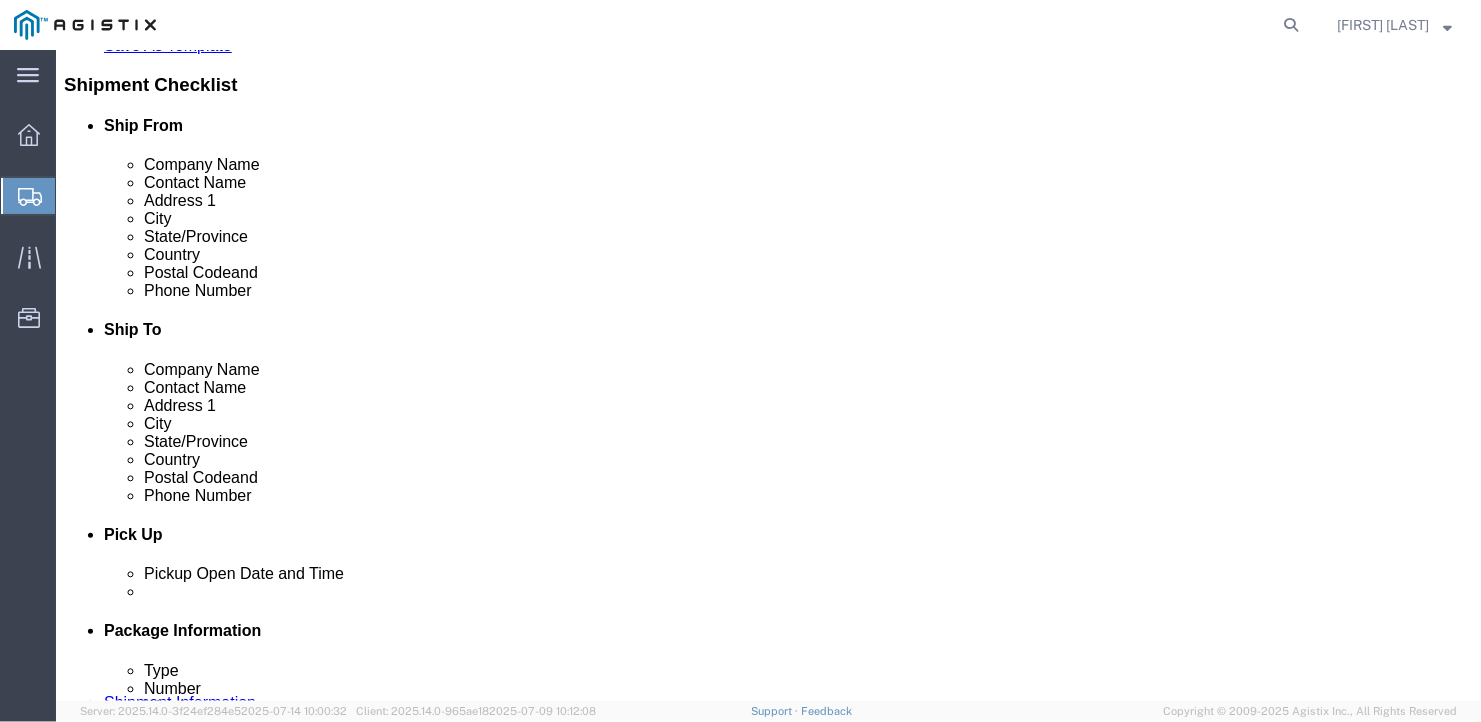 type on "[CITY]" 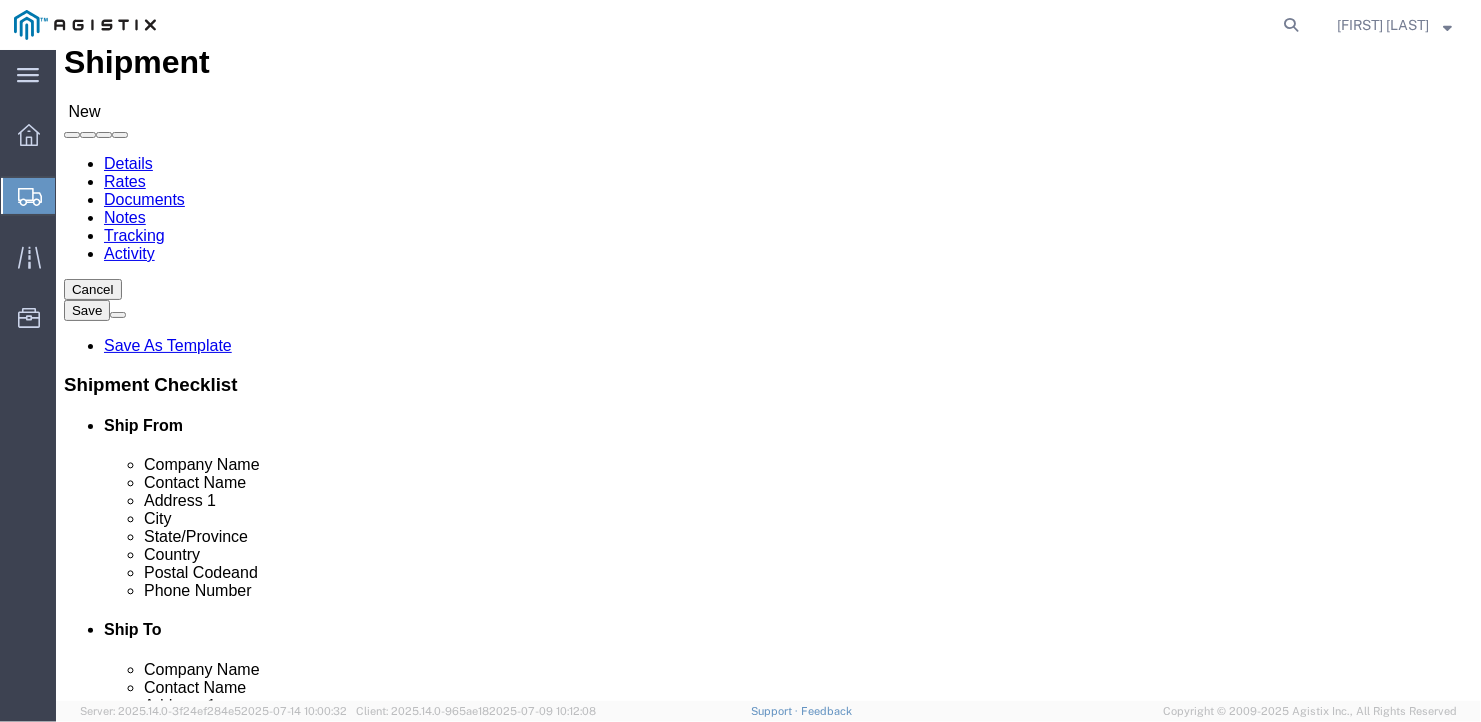 scroll, scrollTop: 163, scrollLeft: 0, axis: vertical 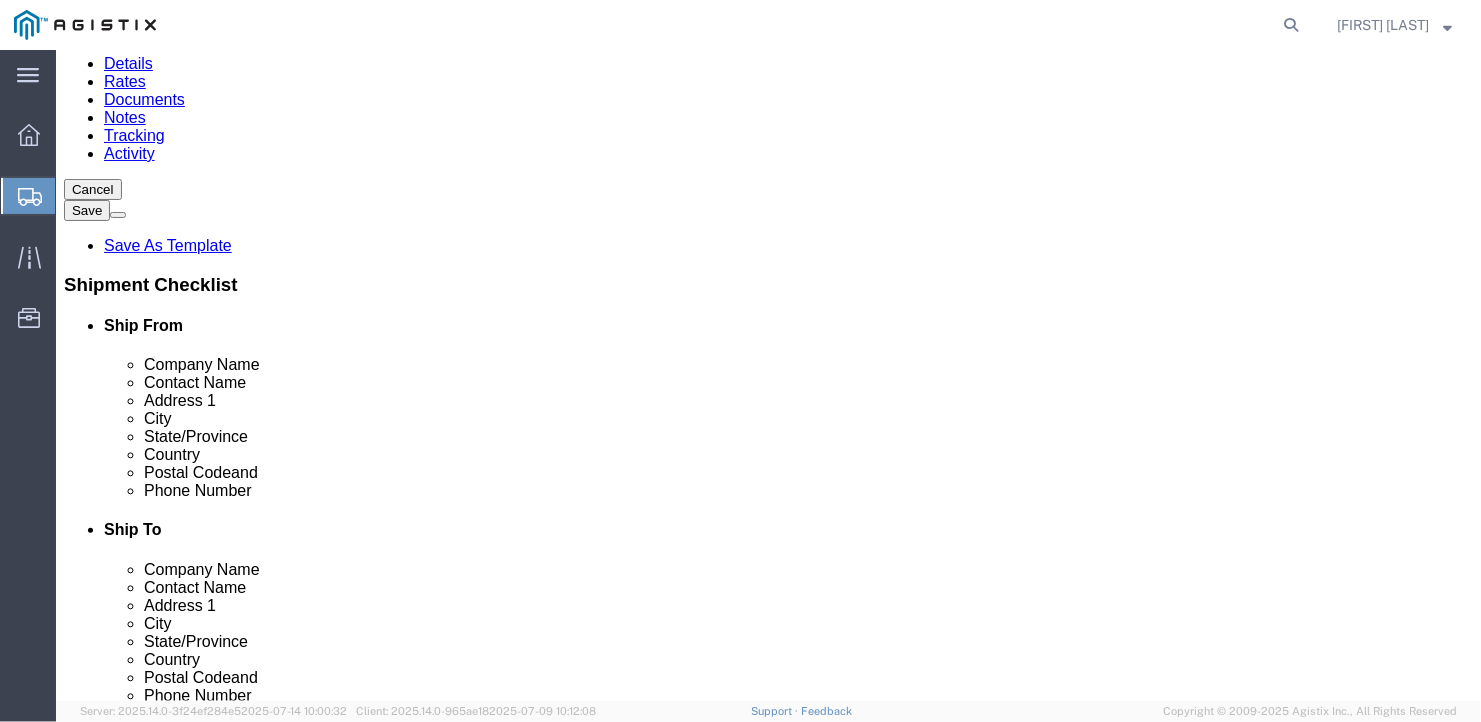 type on "[PHONE]" 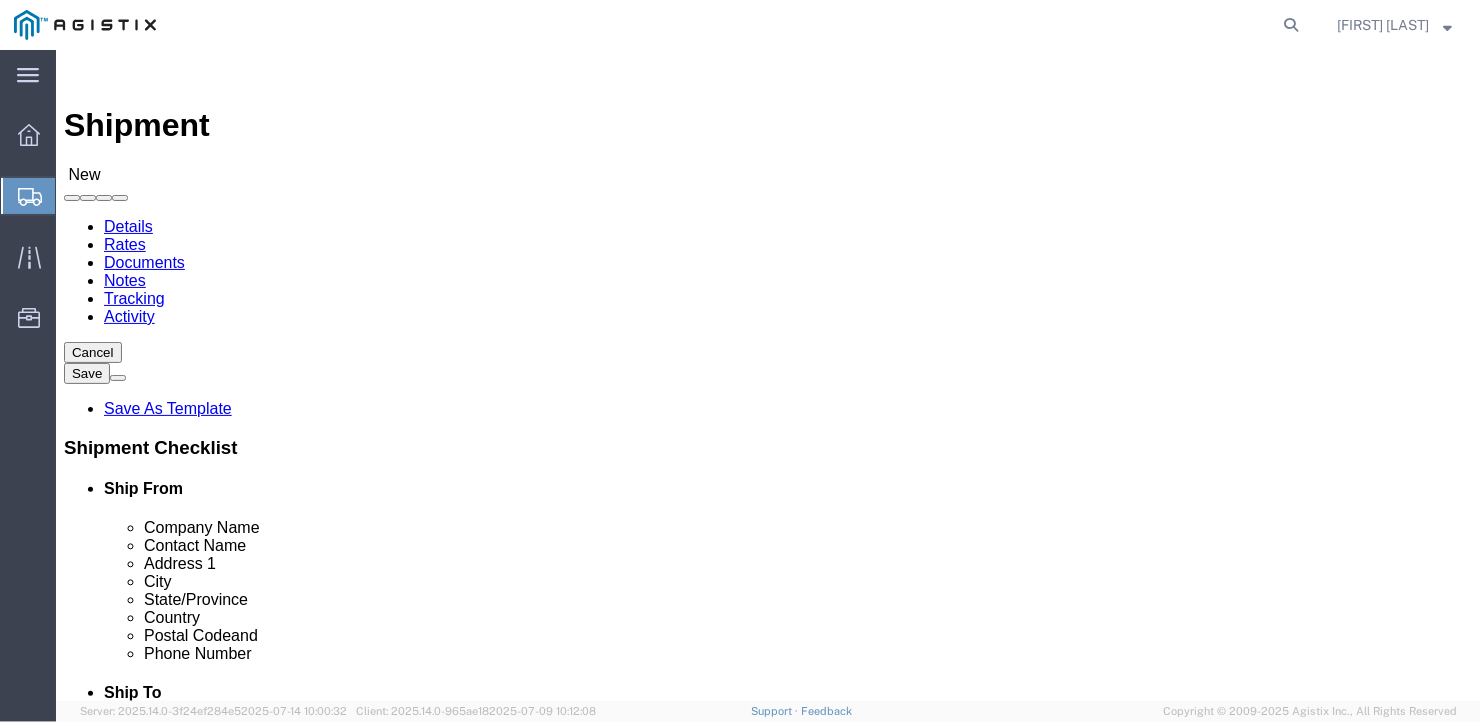 click on "Select [LOCATION] - [NUMBER] [STREET] [LOCATION] - [NUMBER] [STREET] [LOCATION] - [STREET] [LOCATION] - [STREET] [LOCATION] - [STREET] [LOCATION] - [STREET] [LOCATION] - [STREET] [LOCATION] [LOCATION]" 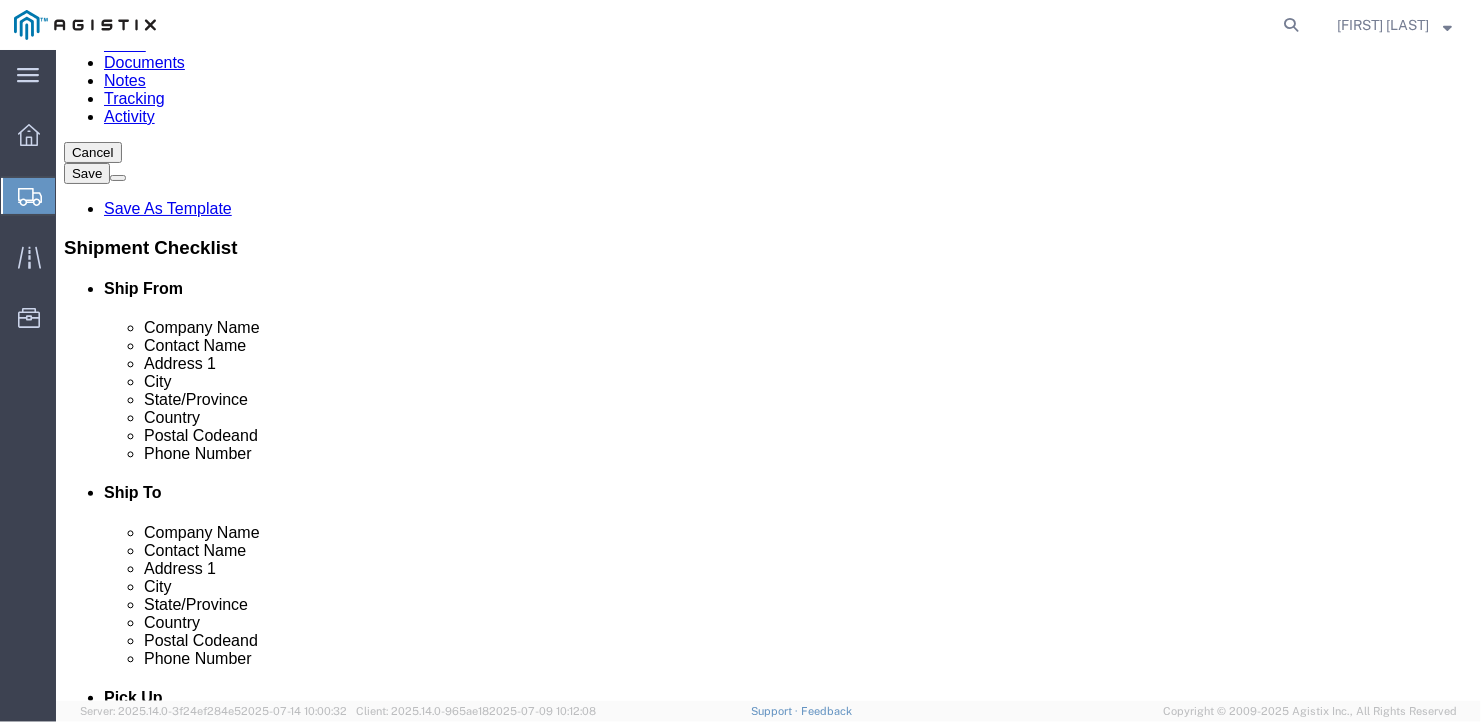 scroll, scrollTop: 300, scrollLeft: 0, axis: vertical 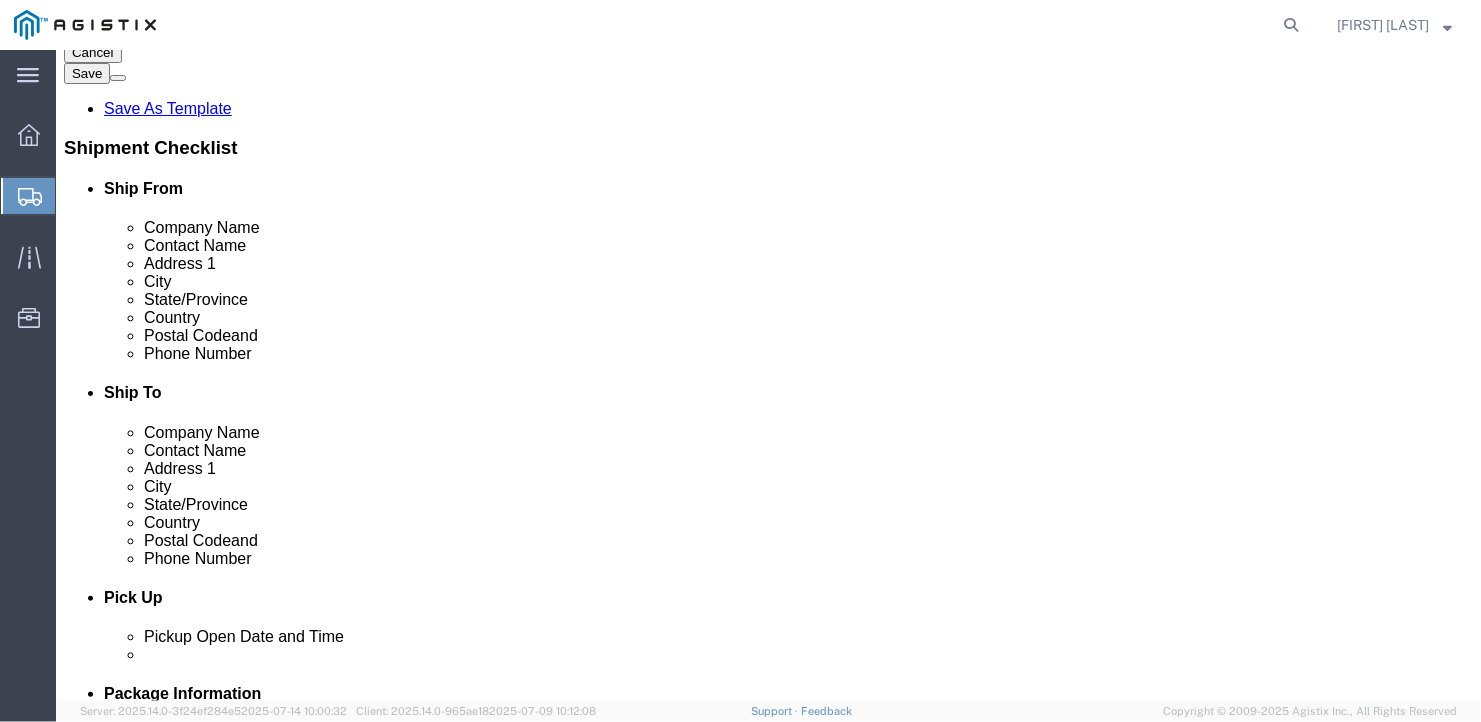 type on "Ben" 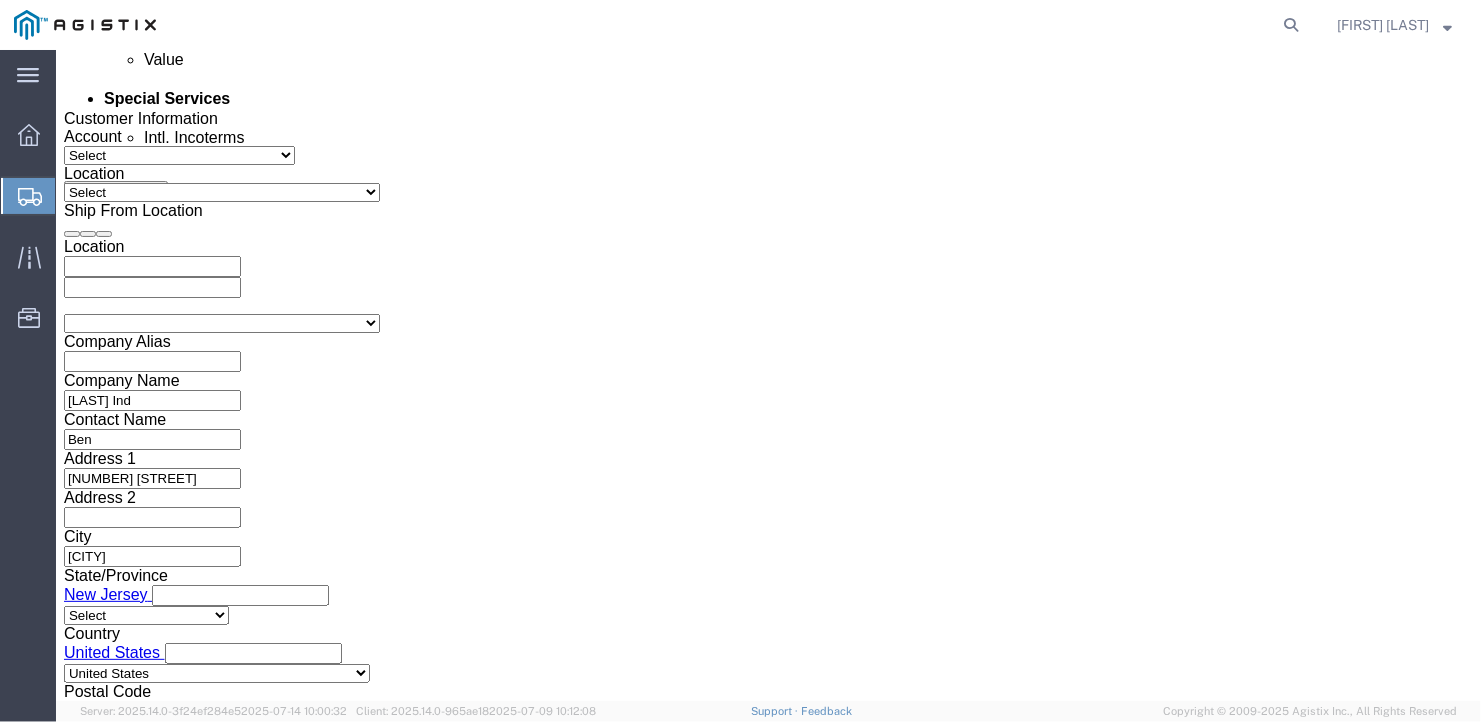 scroll, scrollTop: 1389, scrollLeft: 0, axis: vertical 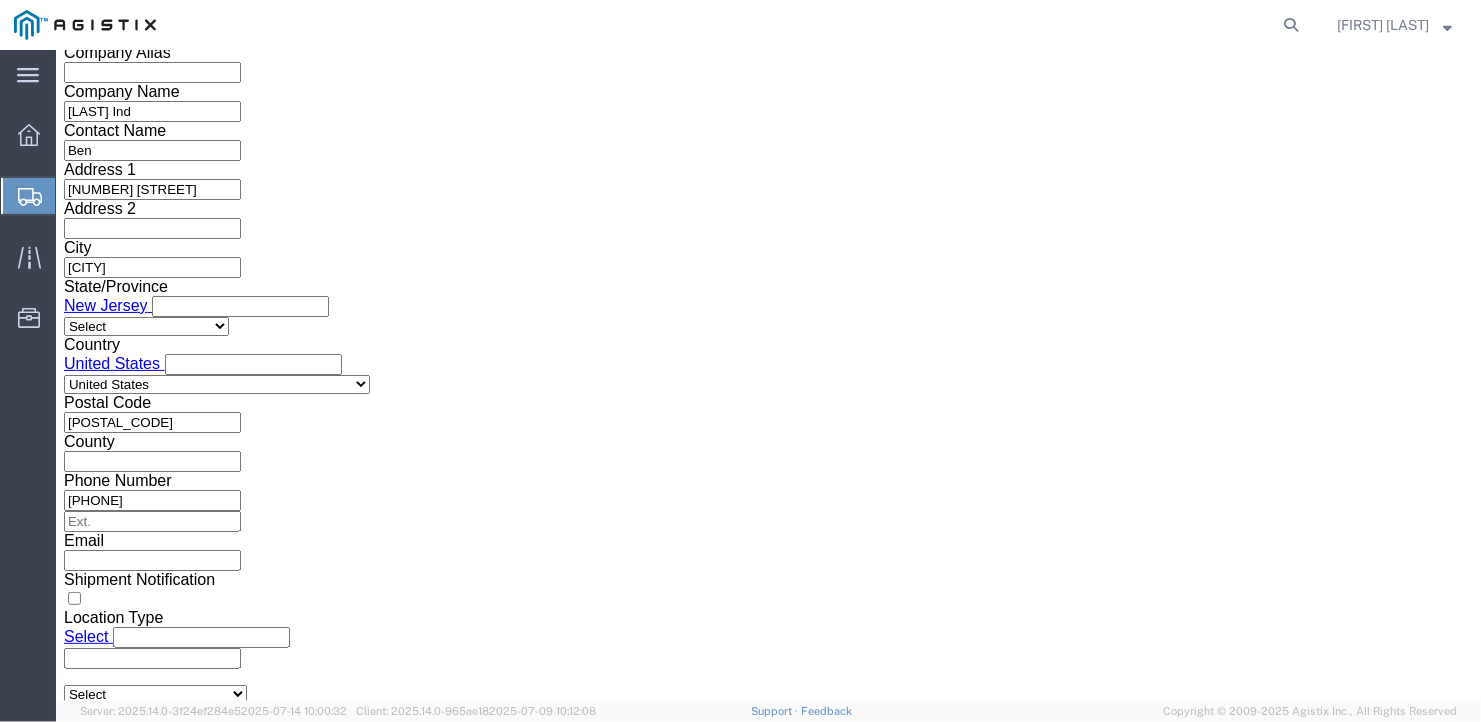 type on "[PHONE]" 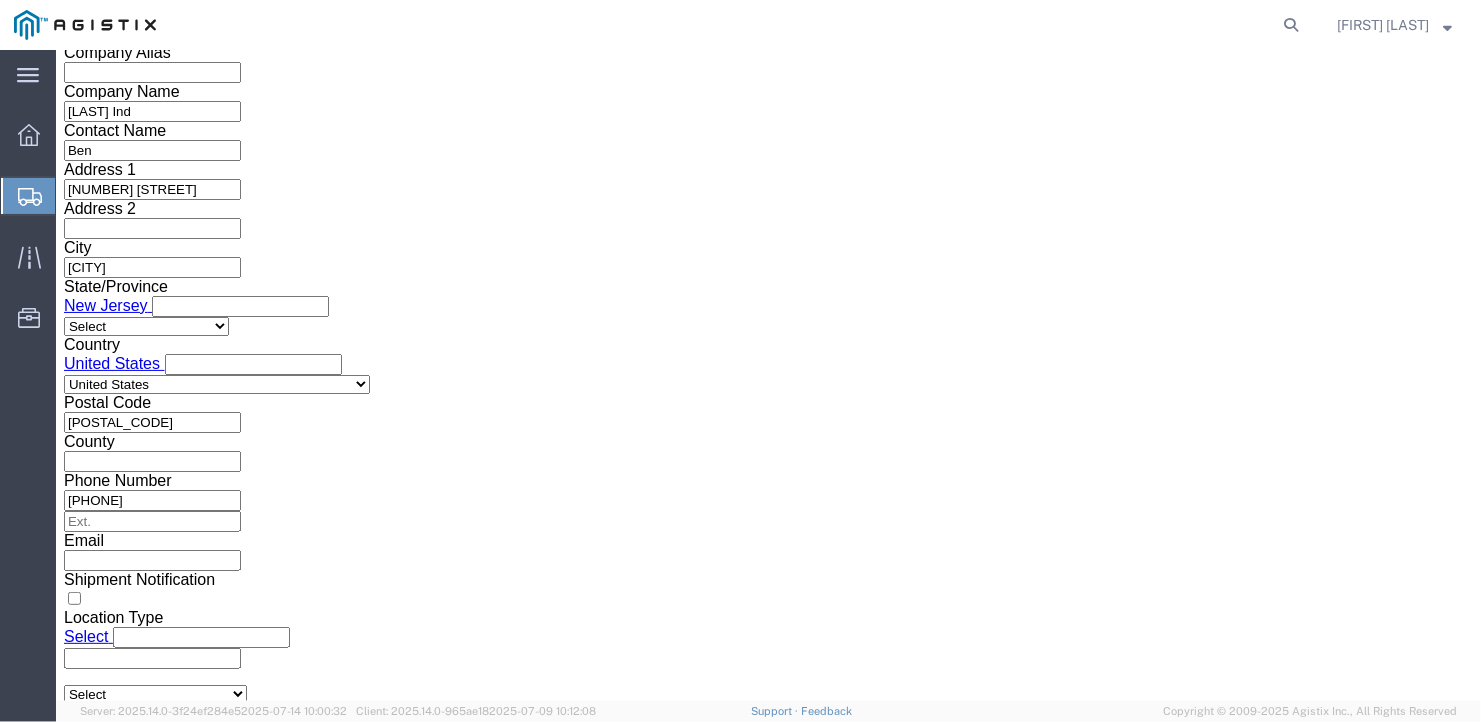select on "FLBD" 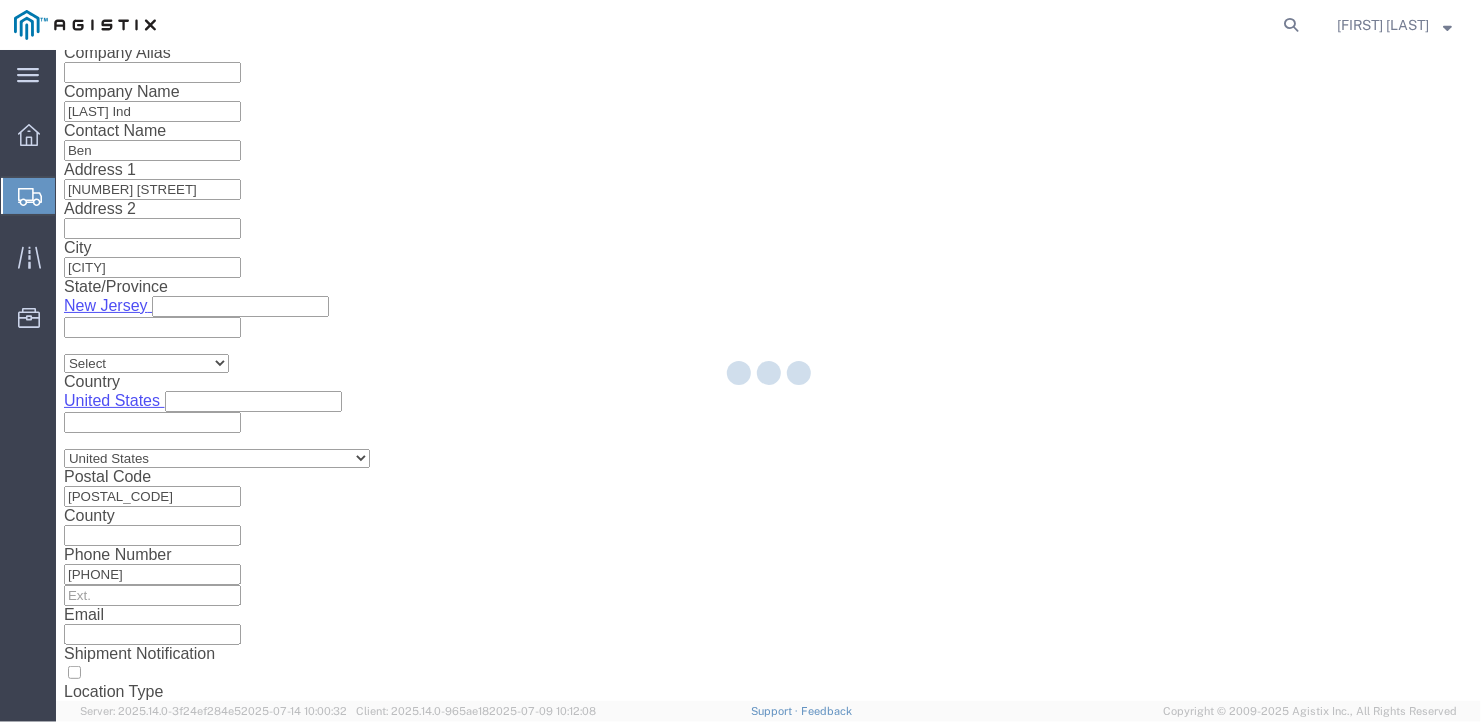 scroll, scrollTop: 23, scrollLeft: 0, axis: vertical 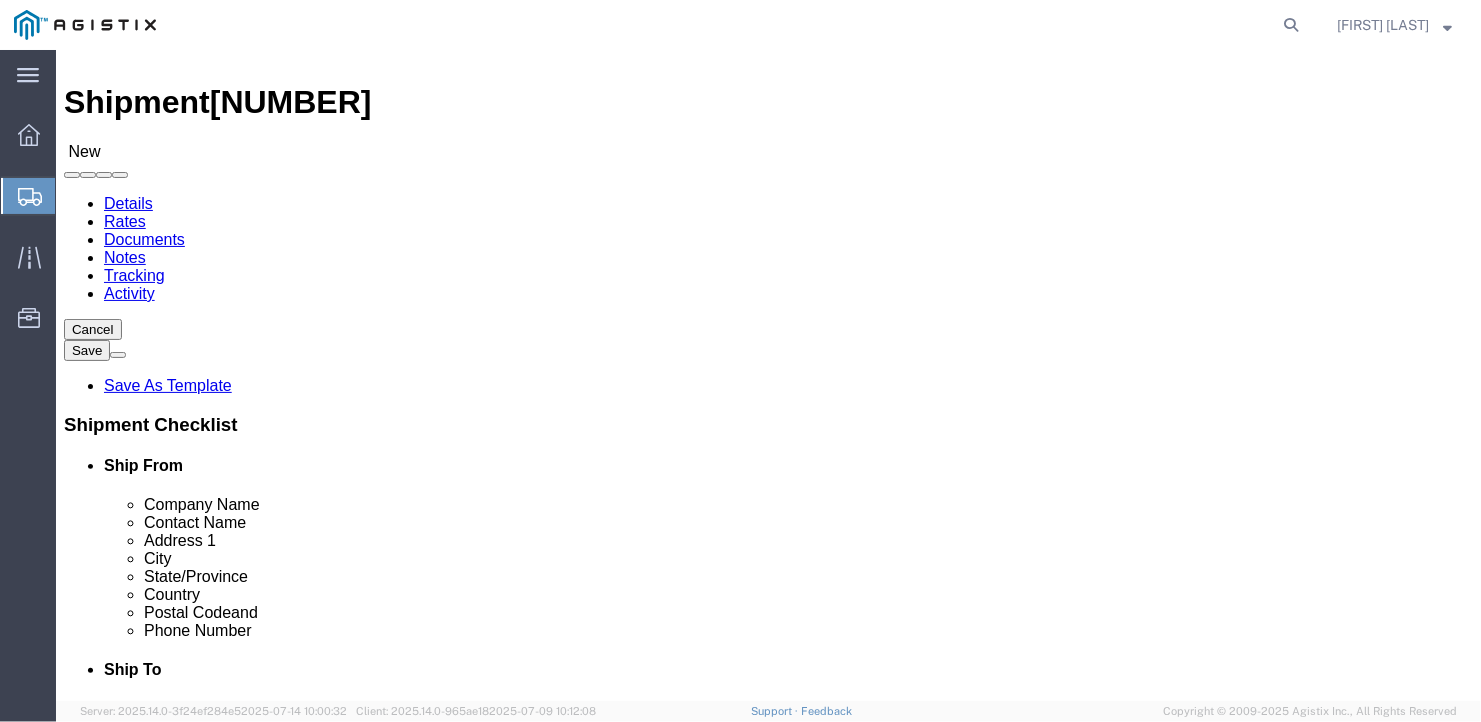 click on "Select Bale(s) Basket(s) Bolt(s) Bottle(s) Buckets Bulk Bundle(s) Can(s) Cardboard Box(es) Carton(s) Case(s) Cask(s) Crate(s) Crating Bid Required Cylinder(s) Drum(s) (Fiberboard) Drum(s) (Metal) Drum(s) (Plastic) Large Box Loose Agricultrural Product Medium Box Naked Cargo (UnPackaged) PAK Pail(s) Pallet(s) Oversized (Not Stackable) Pallet(s) Oversized (Stackable) Pallet(s) Standard (Not Stackable) Pallet(s) Standard (Stackable) Rack Roll(s) Skid(s) Slipsheet Small Box Tube Vendor Packaging Your Packaging" 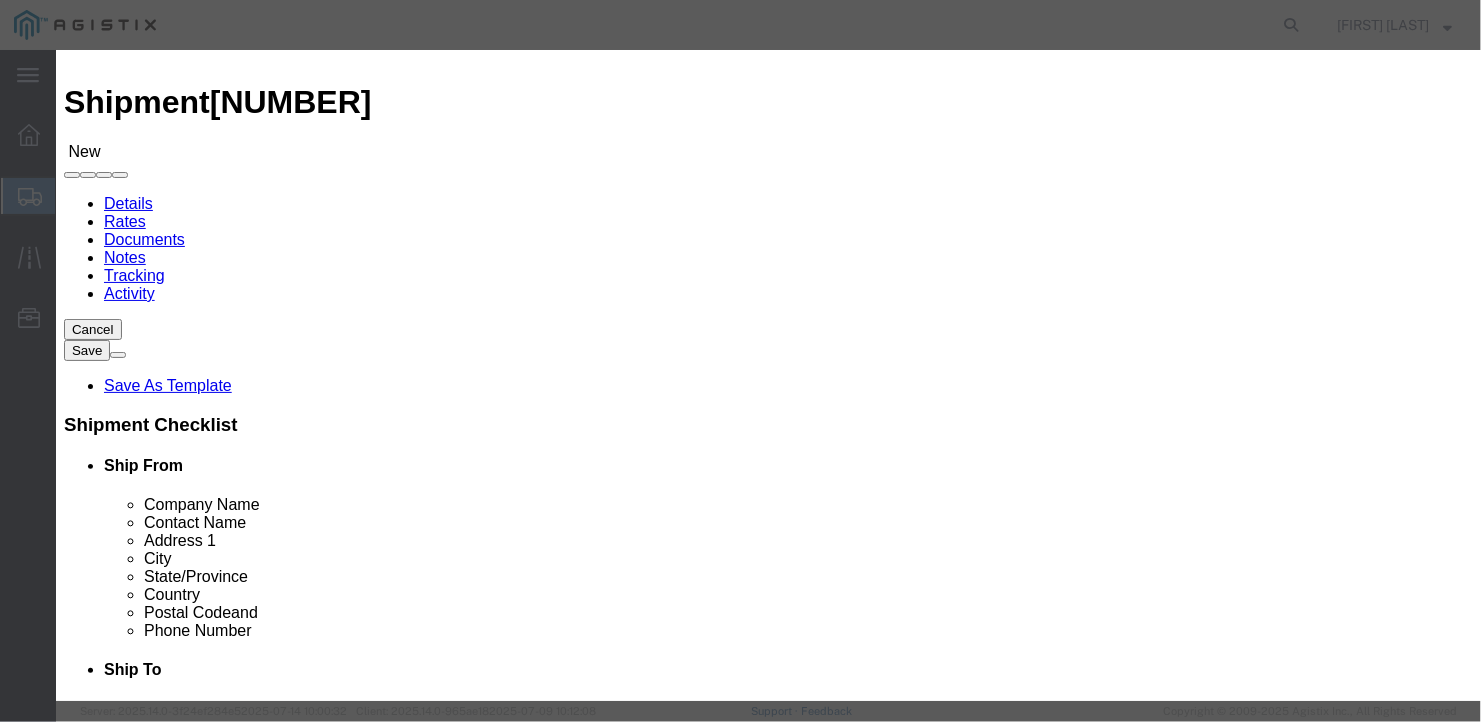 click 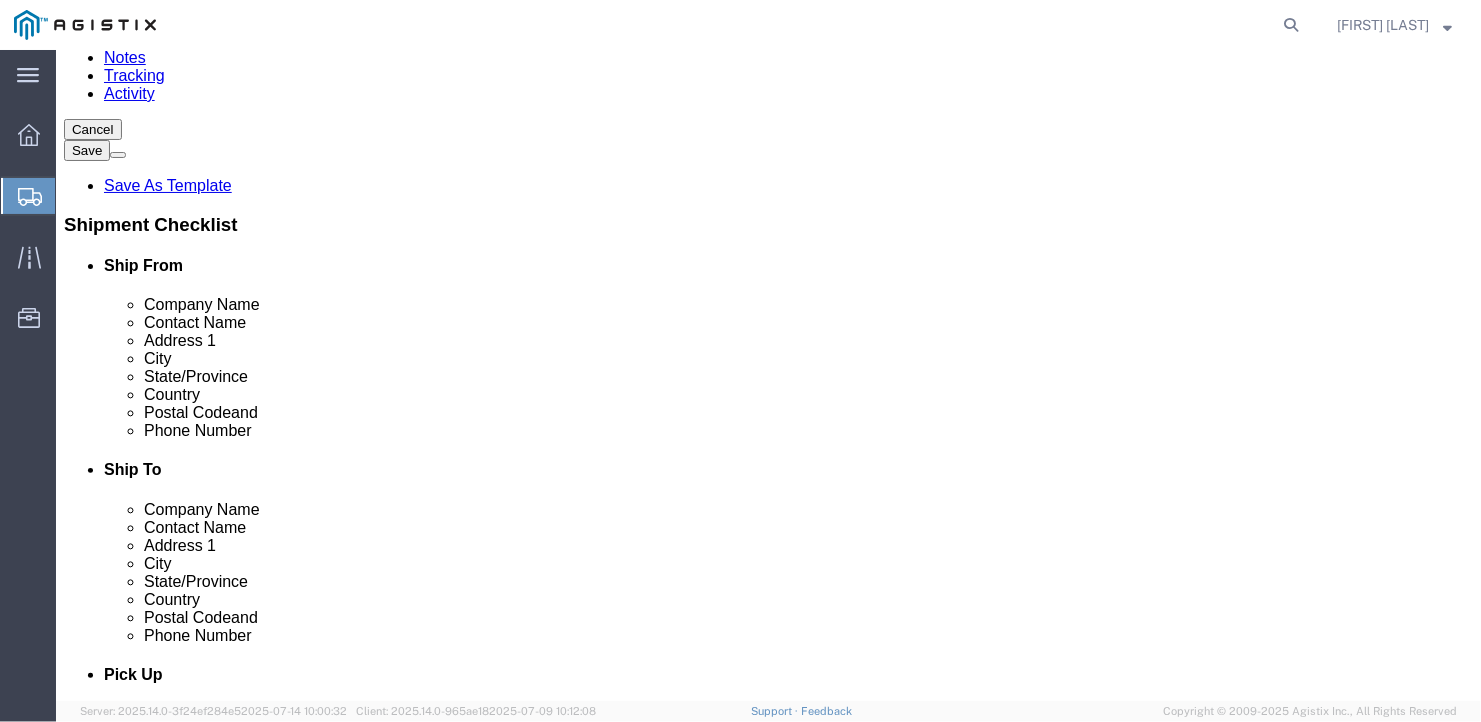 scroll, scrollTop: 241, scrollLeft: 0, axis: vertical 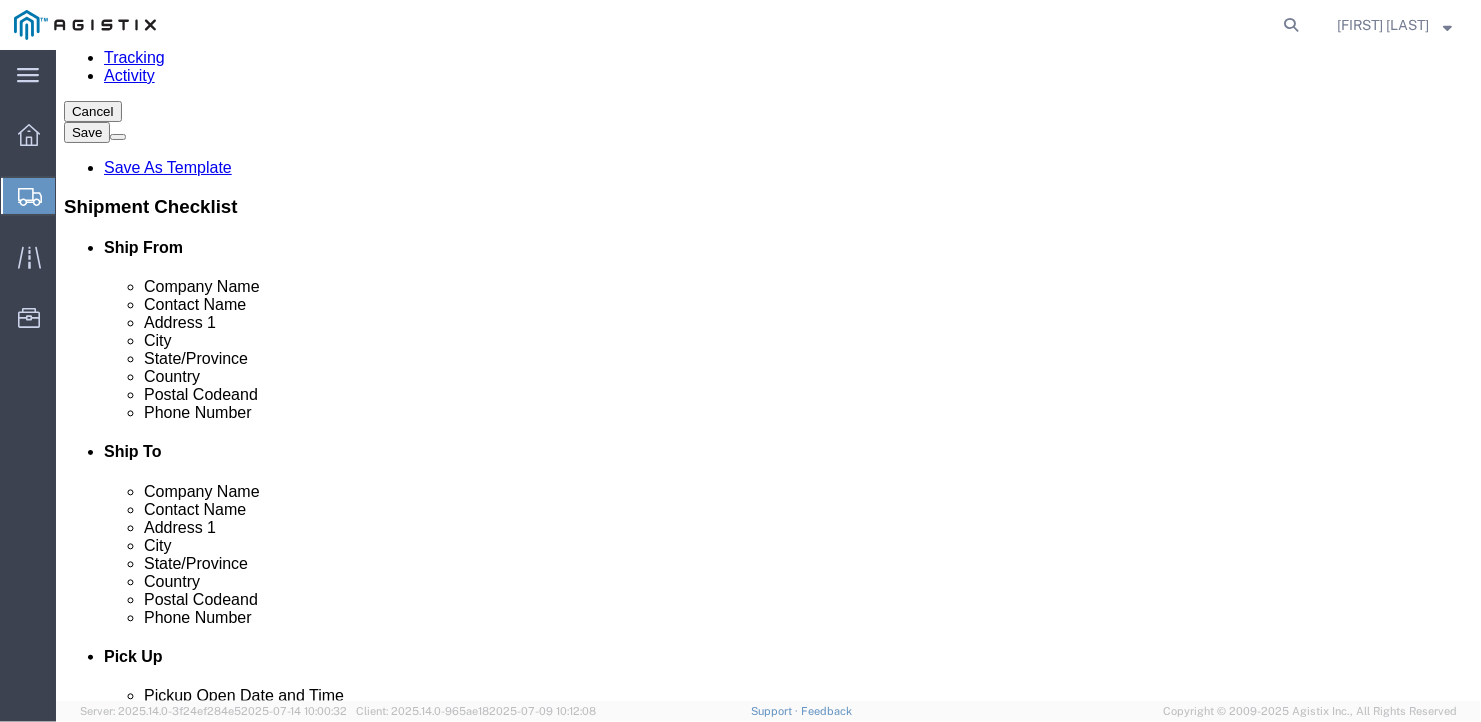 click on "Continue" 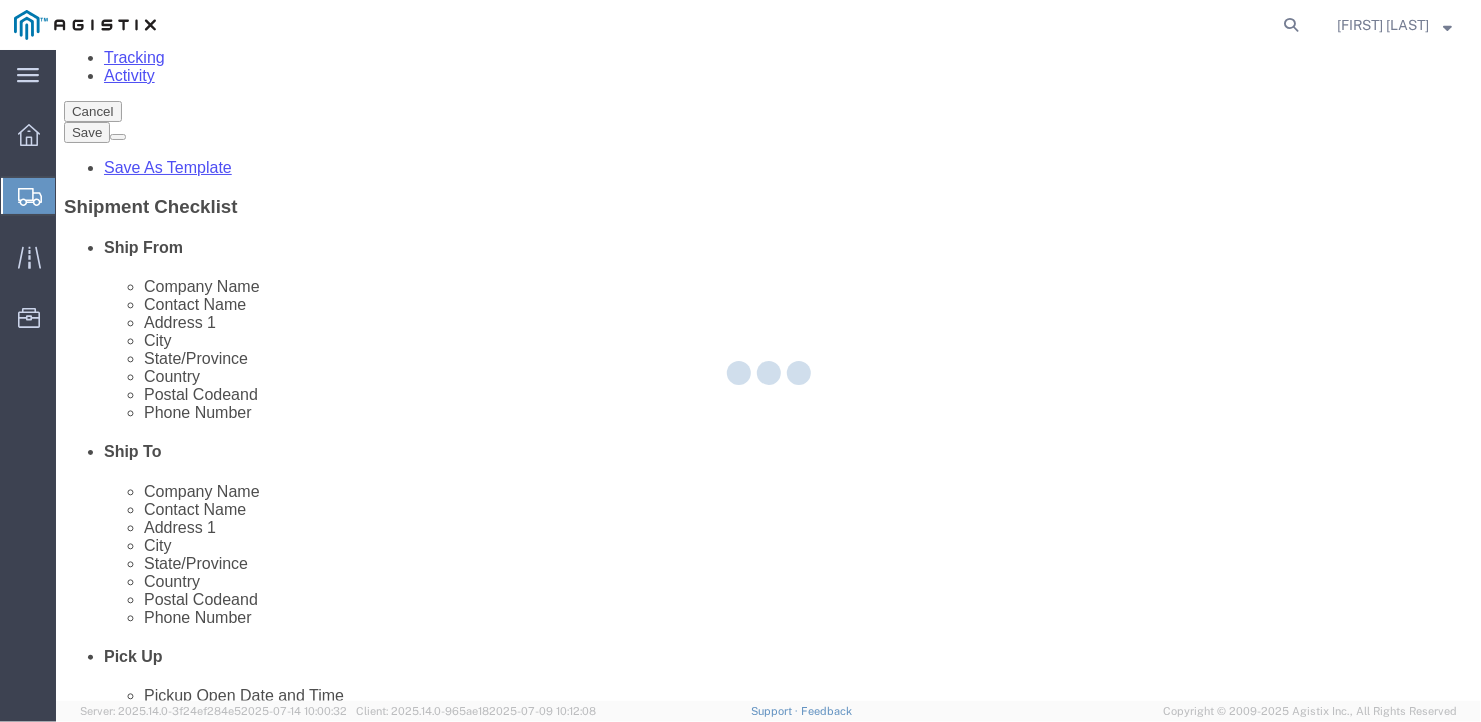 scroll, scrollTop: 0, scrollLeft: 0, axis: both 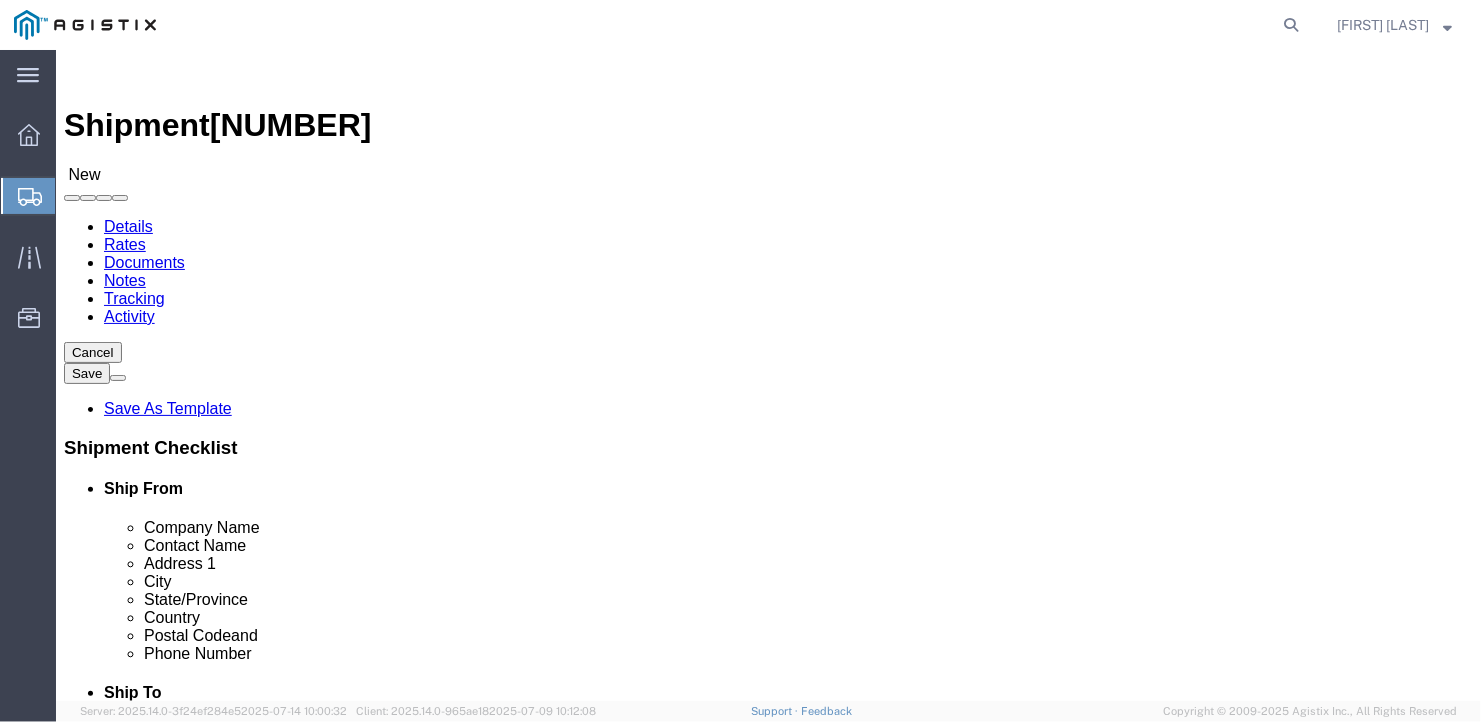 click on "Rate Shipment" 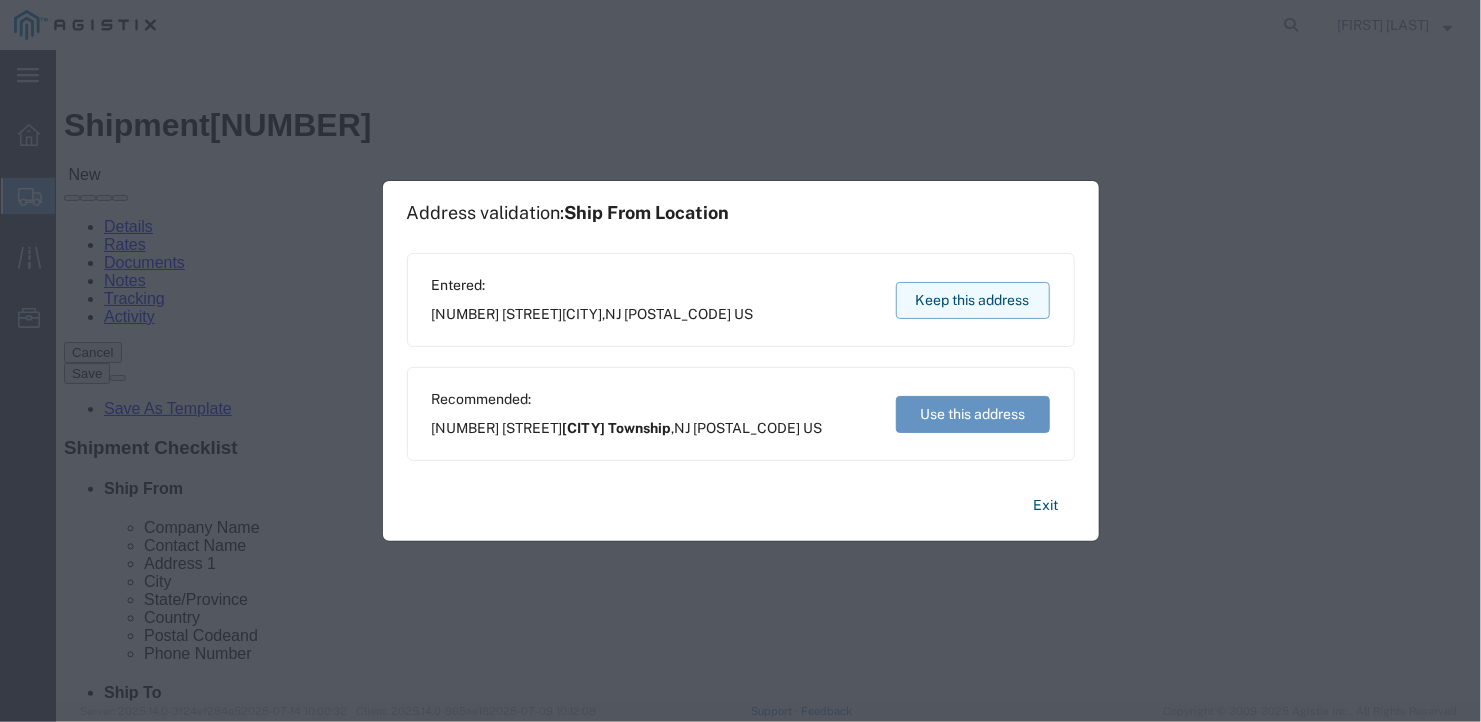 click on "Keep this address" 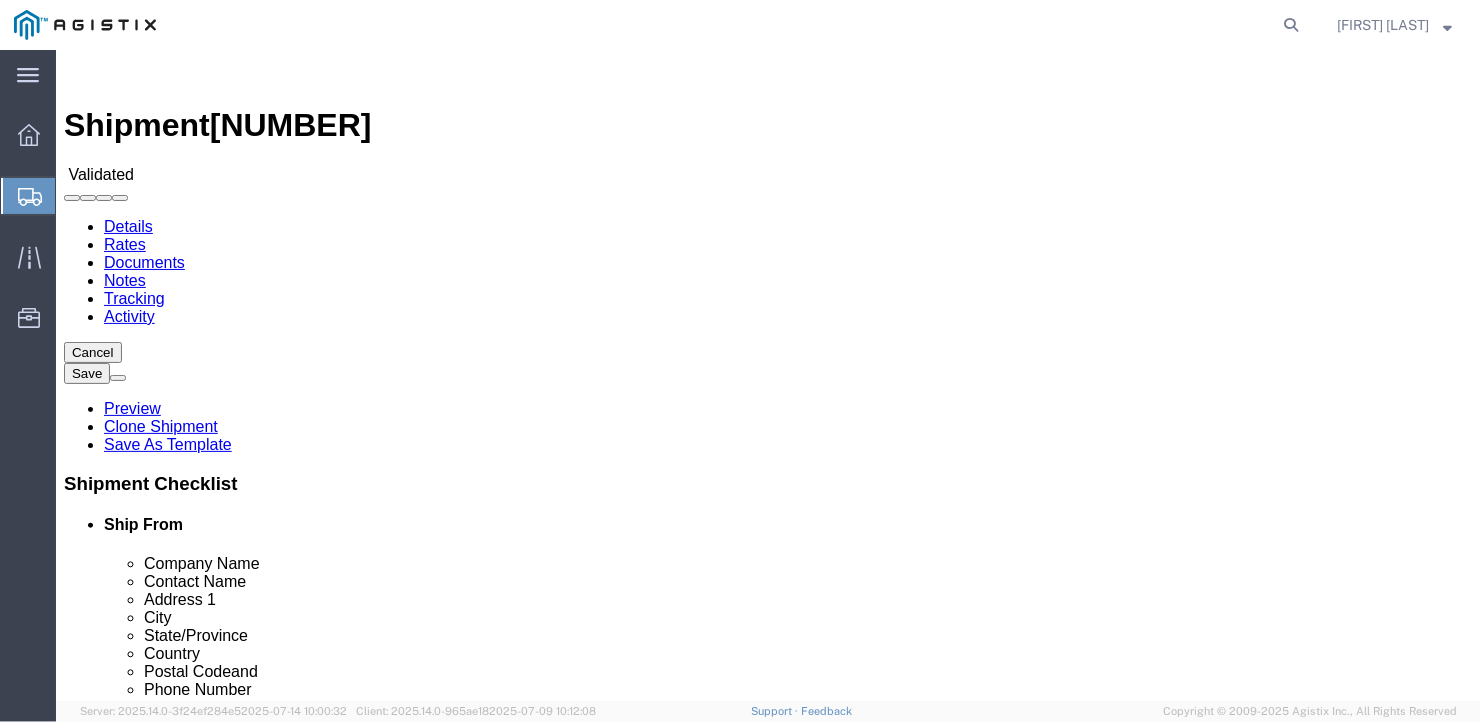 click on "Book Manually" at bounding box center [114, 1185] 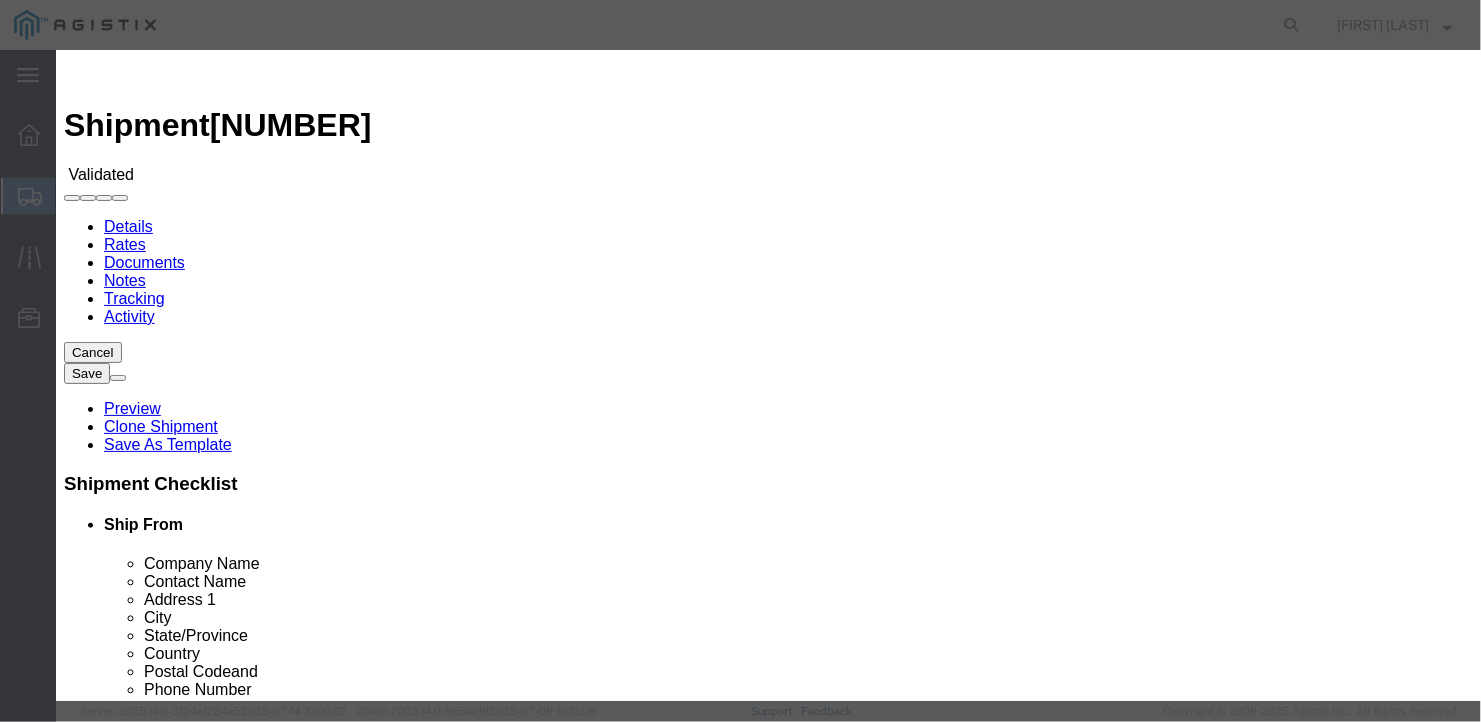 click on "Select [LAST]" at bounding box center [142, 1291] 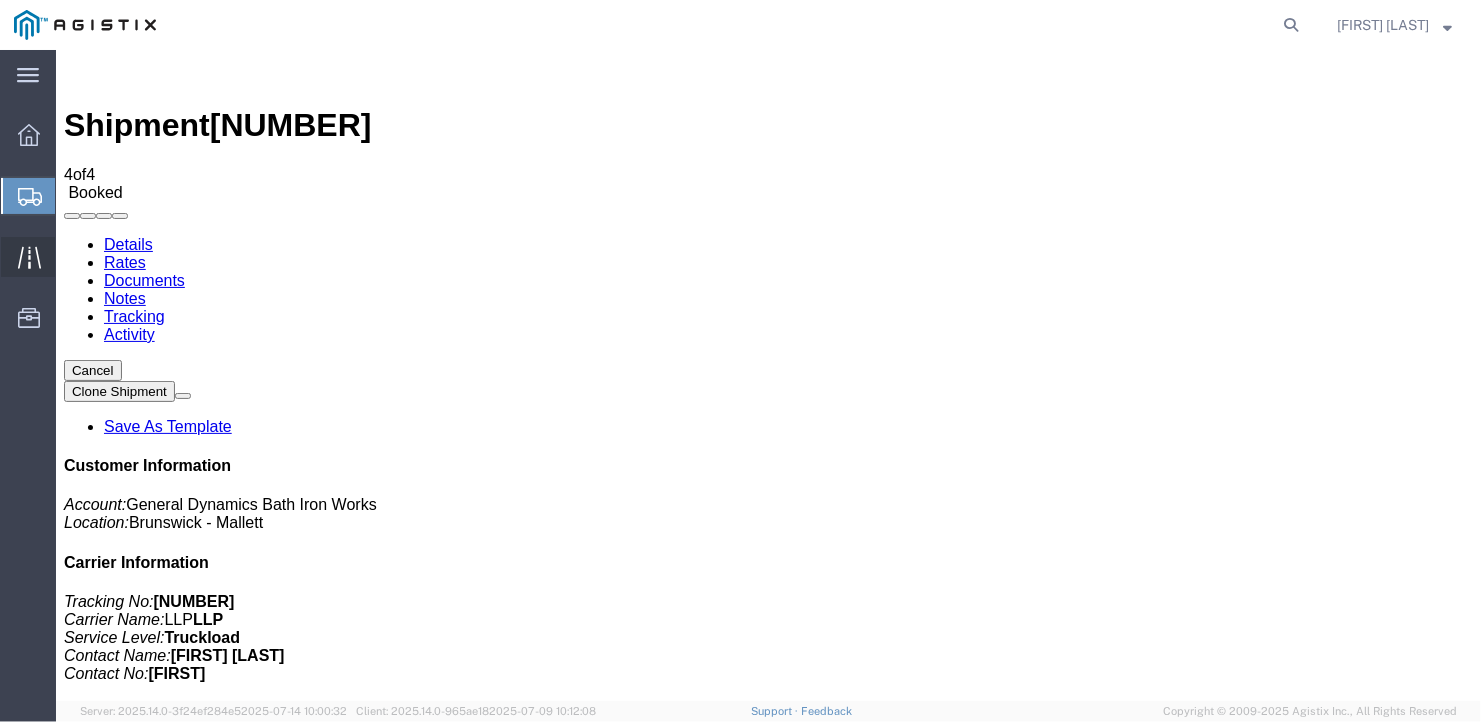 click 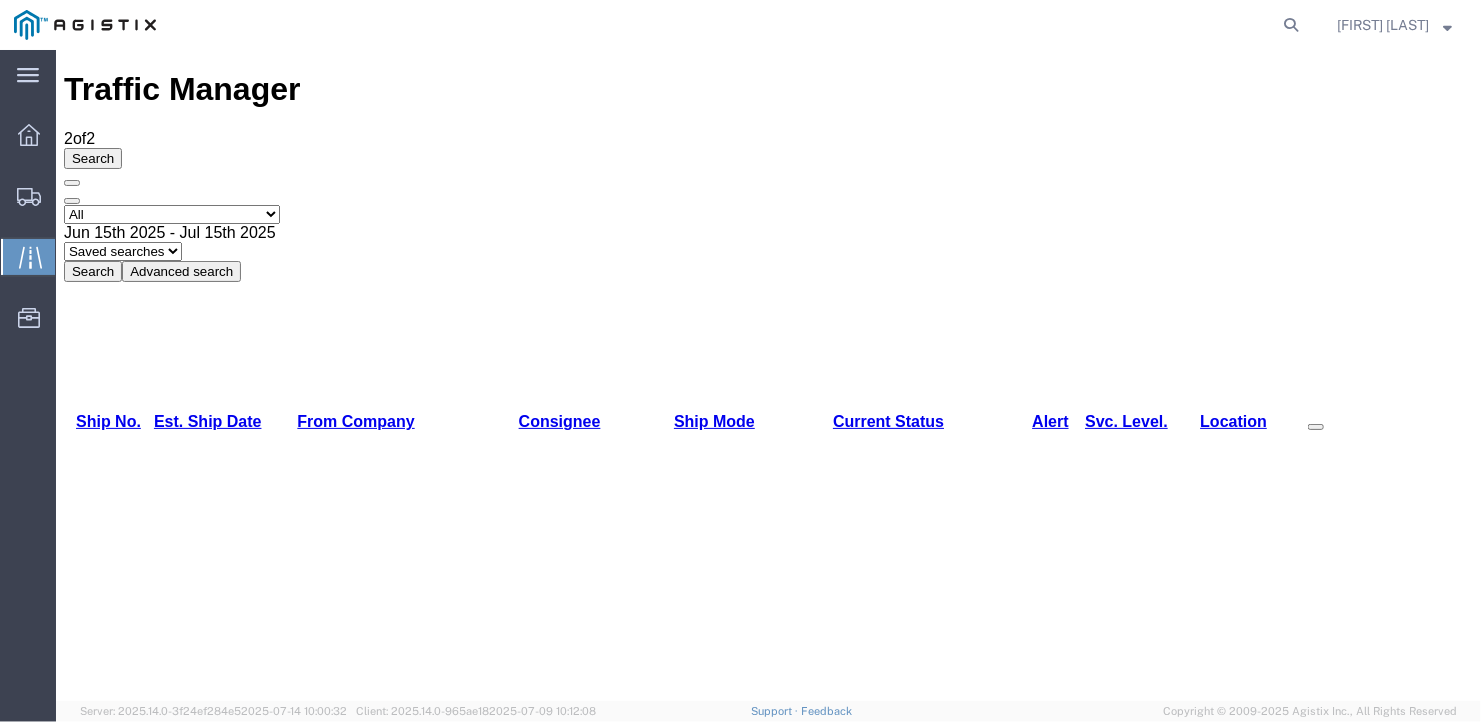 click on "Print Detail" at bounding box center [1424, 934] 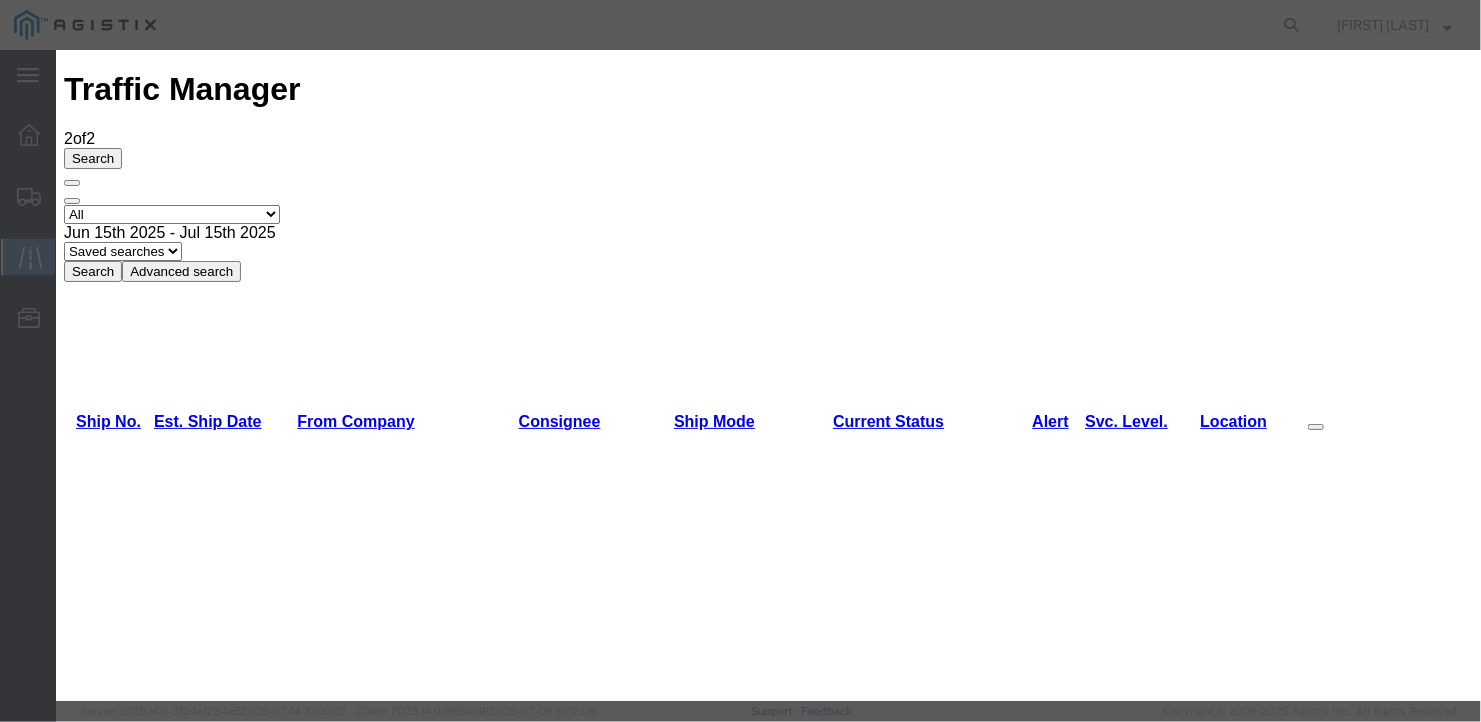 type on "07/15/2025" 